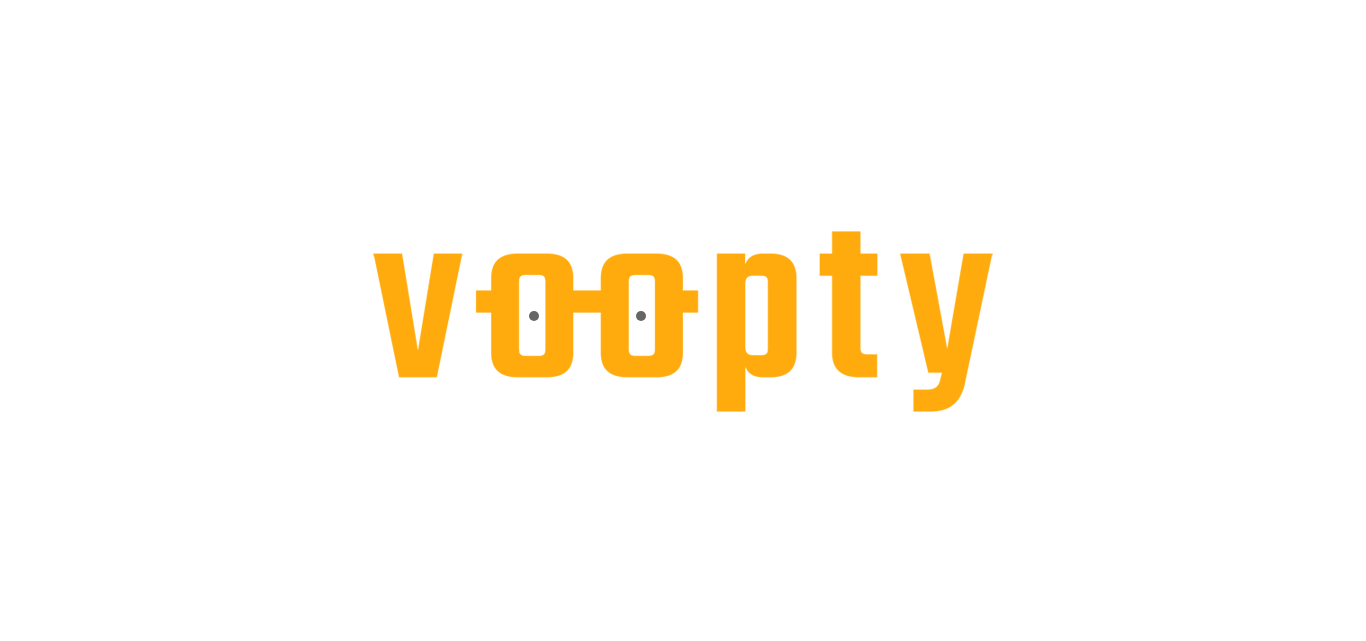 scroll, scrollTop: 0, scrollLeft: 0, axis: both 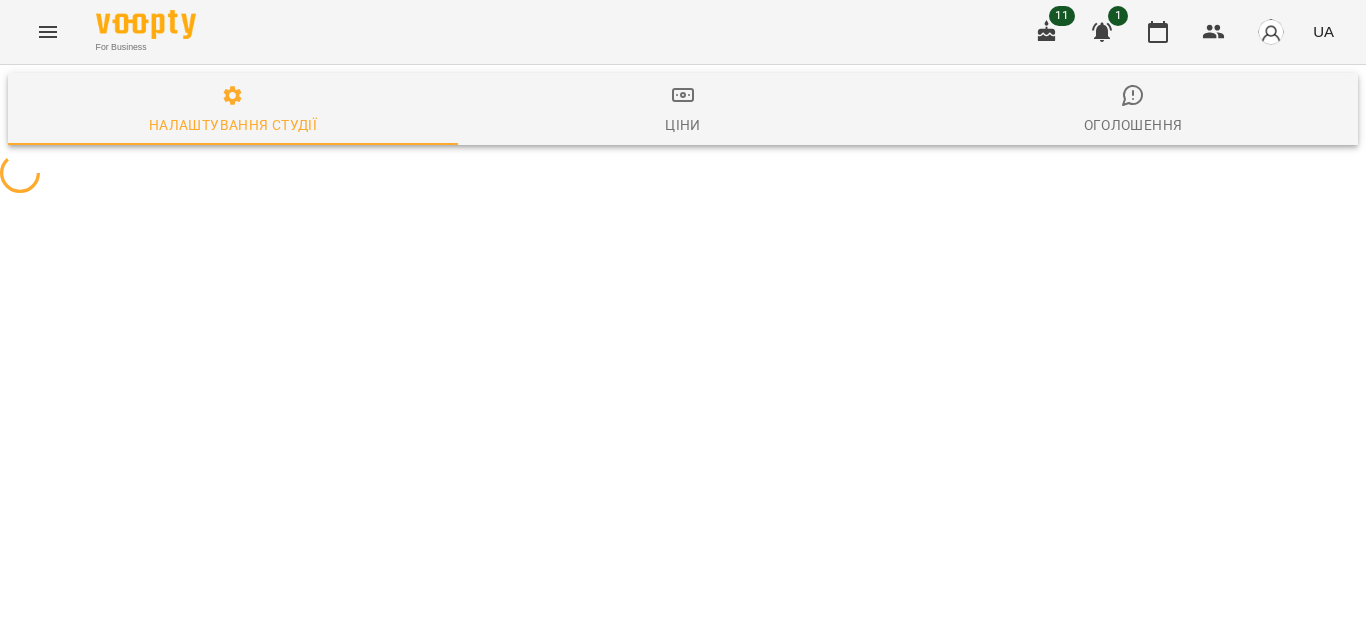 select on "**" 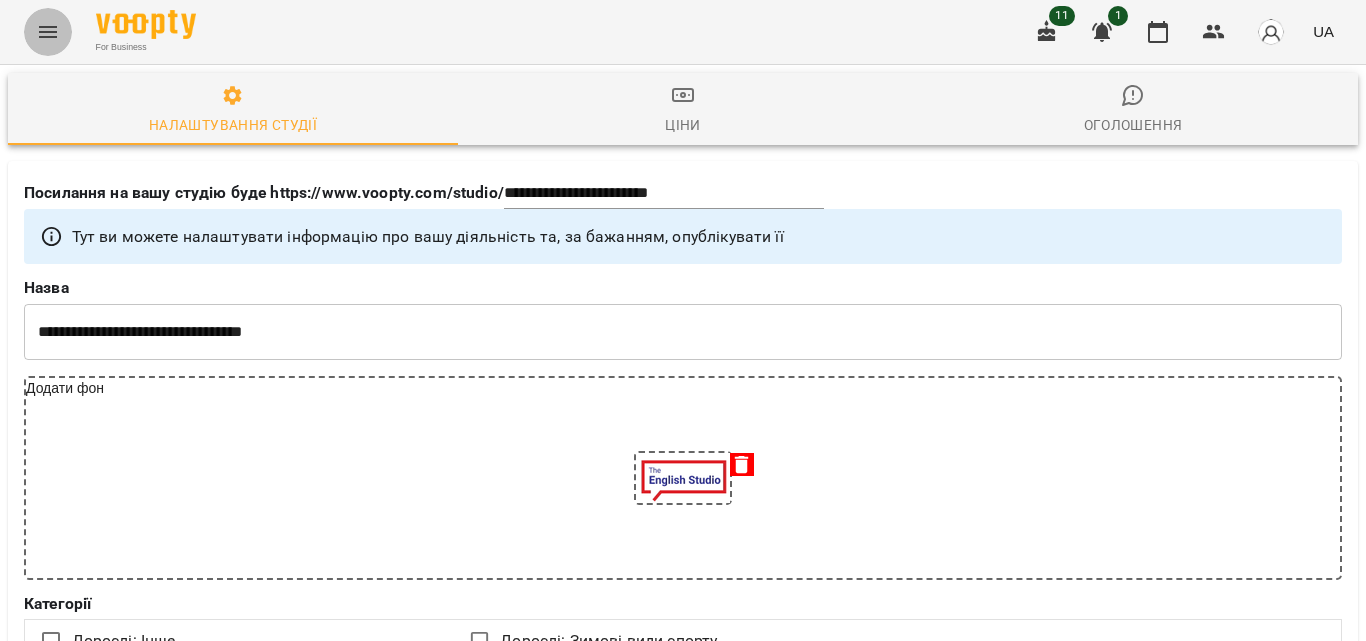 click 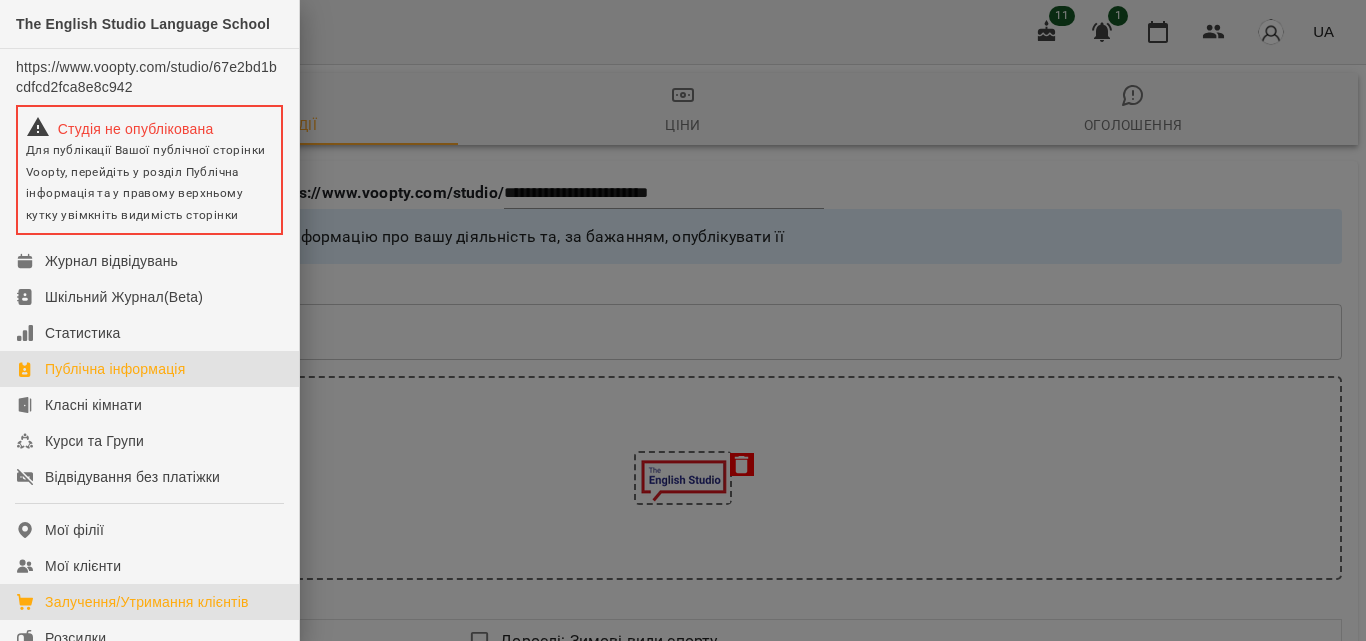 click on "Залучення/Утримання клієнтів" at bounding box center [147, 602] 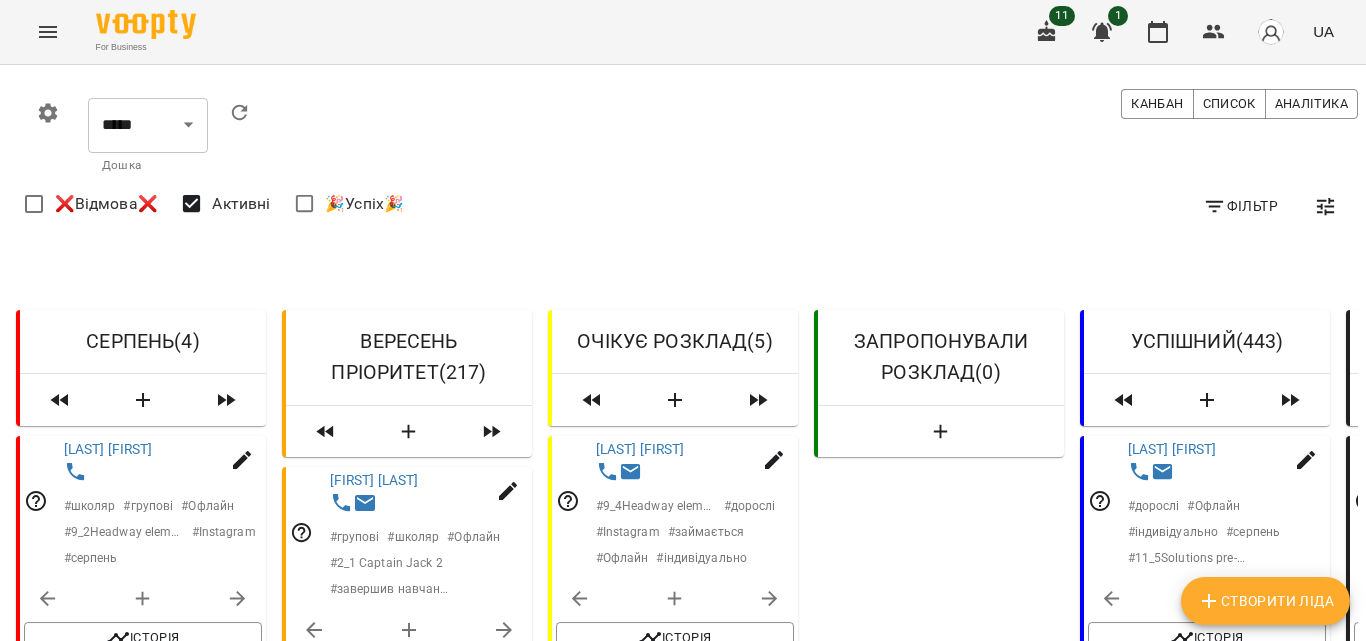 click on "0 ***** ​ Дошка Канбан Список Аналітика Фільтр ❌Відмова❌ Активні 🎉Успіх🎉" at bounding box center (683, 159) 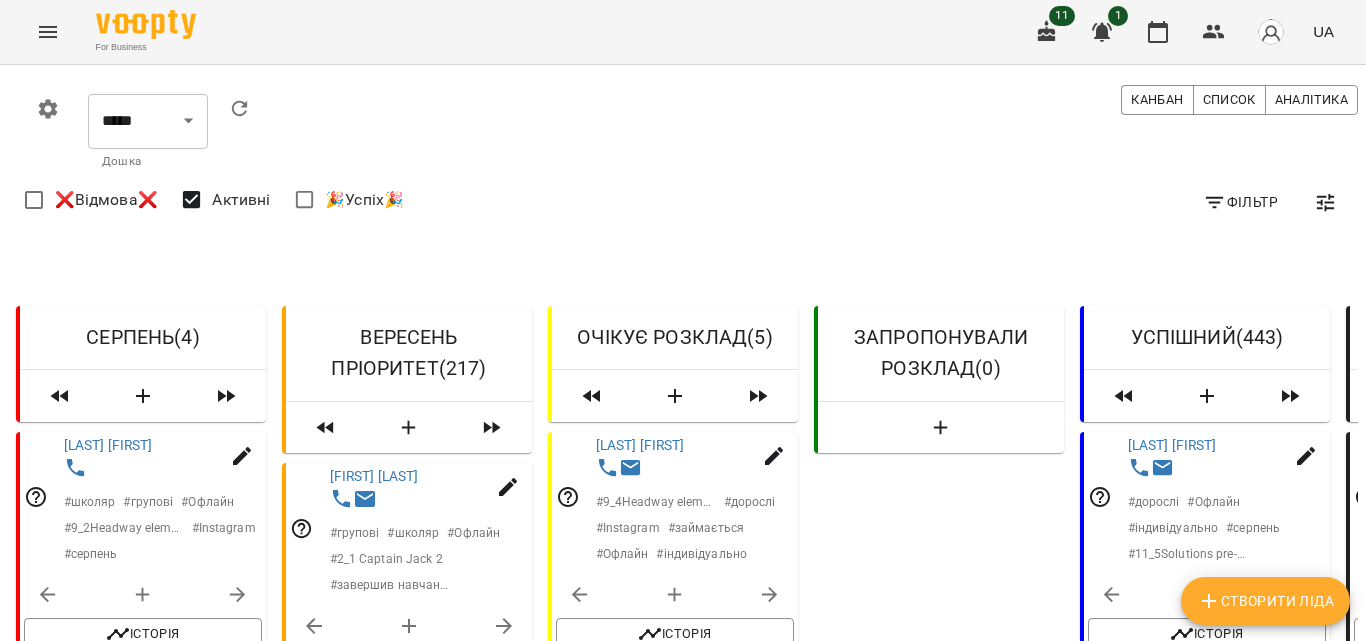 scroll, scrollTop: 251, scrollLeft: 0, axis: vertical 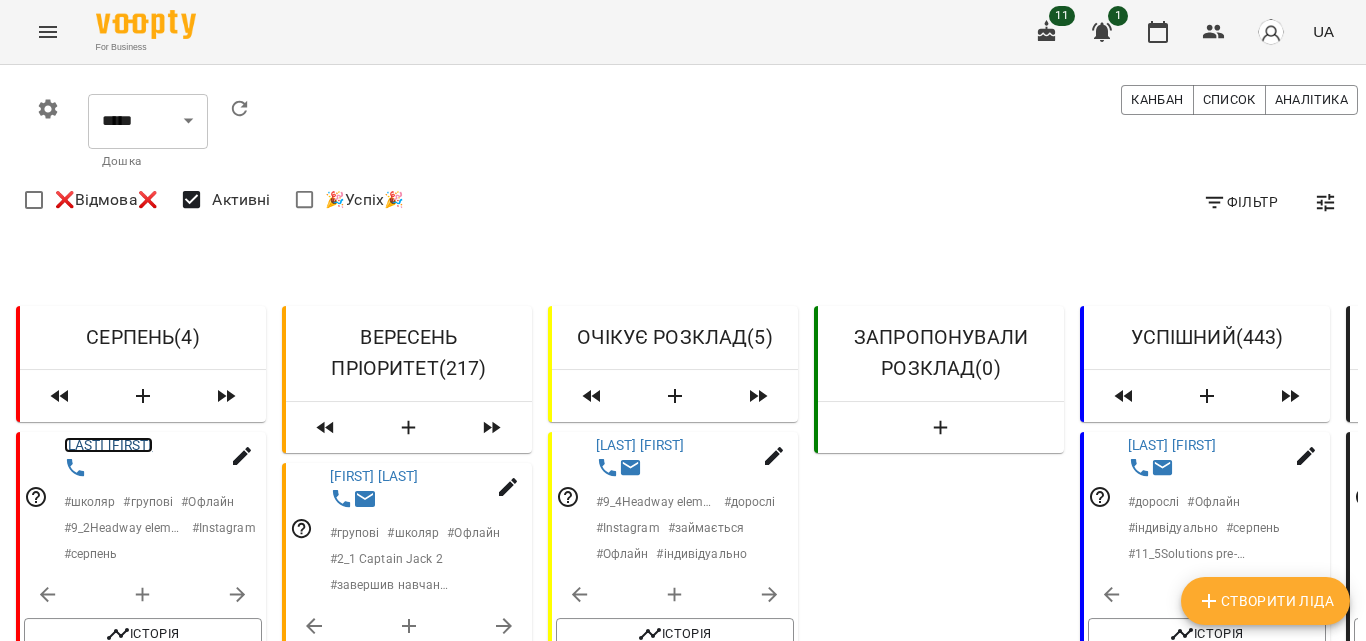 click on "[LAST] [FIRST]" at bounding box center [108, 445] 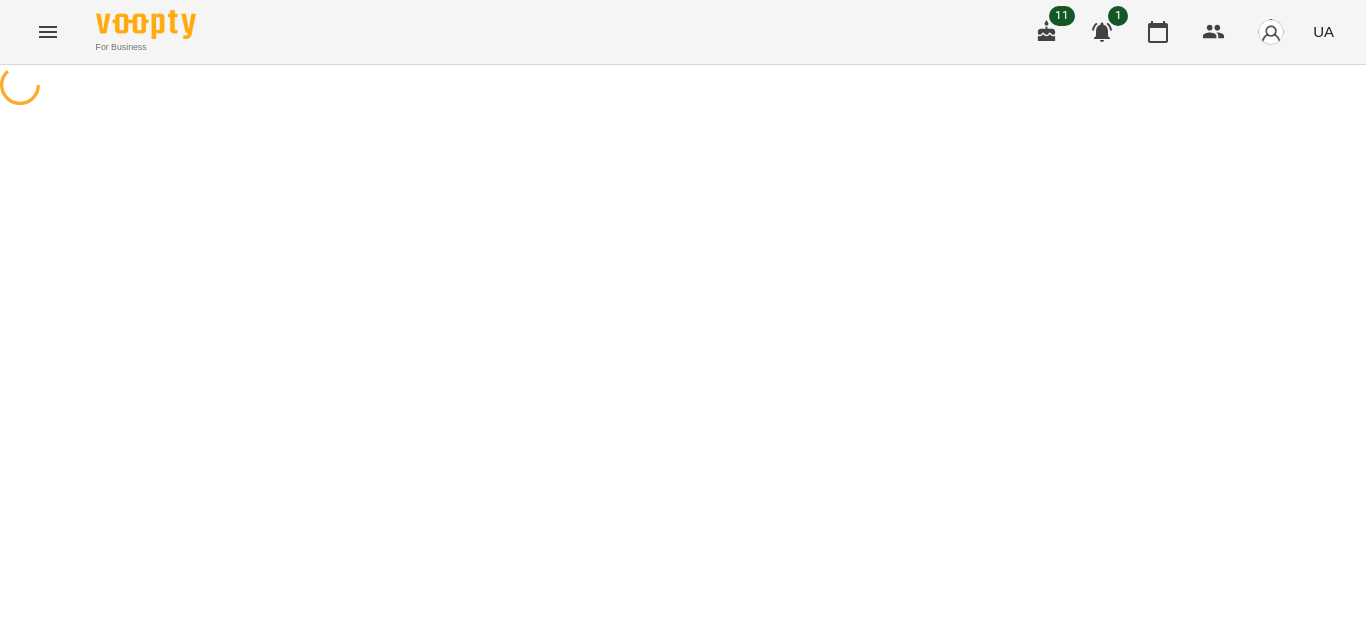scroll, scrollTop: 0, scrollLeft: 0, axis: both 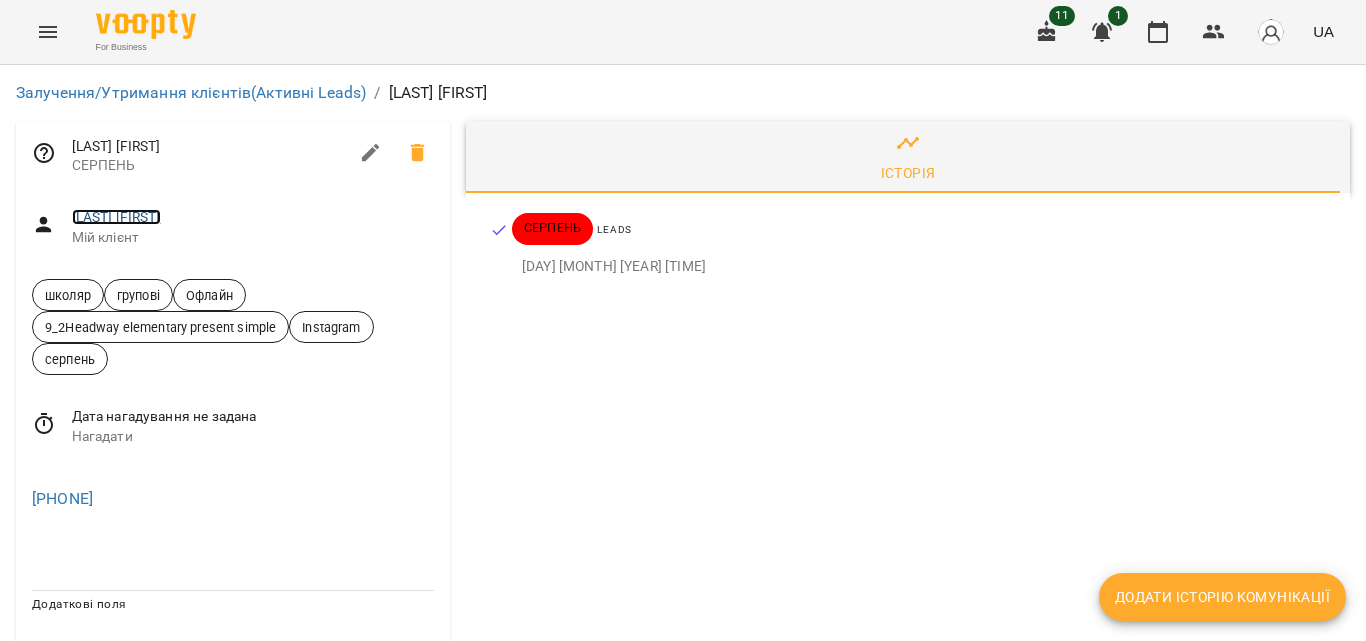 click on "[LAST] [FIRST]" at bounding box center [116, 217] 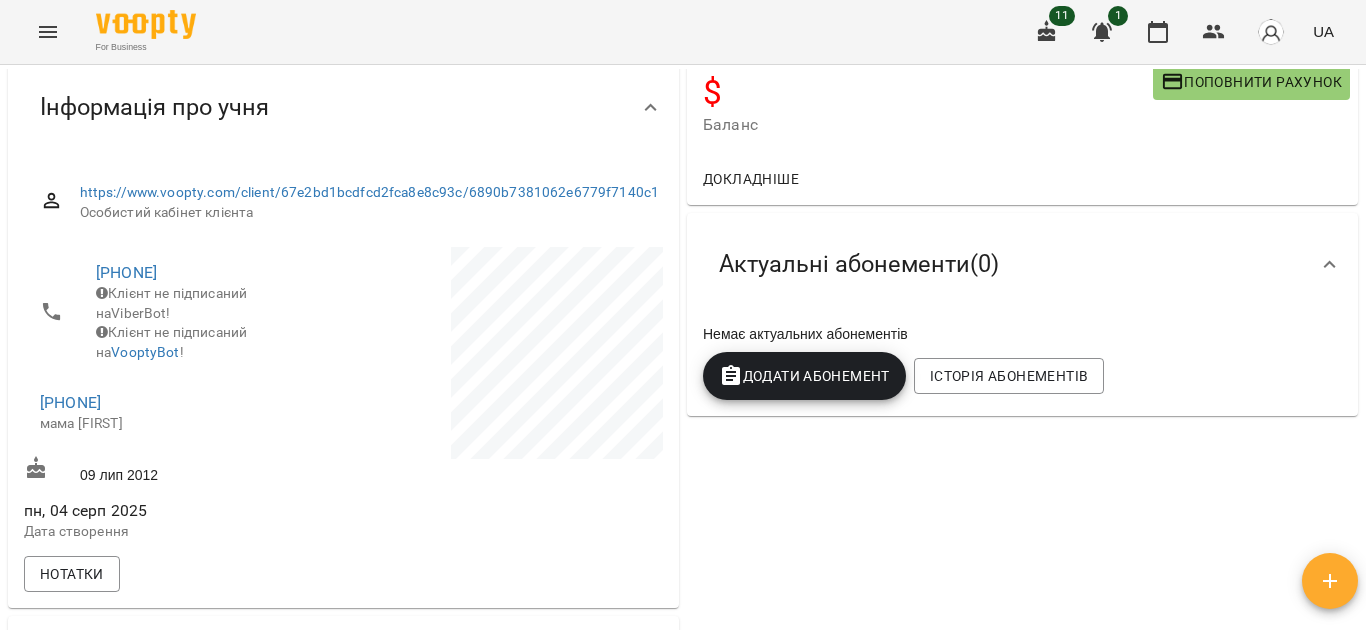 scroll, scrollTop: 0, scrollLeft: 0, axis: both 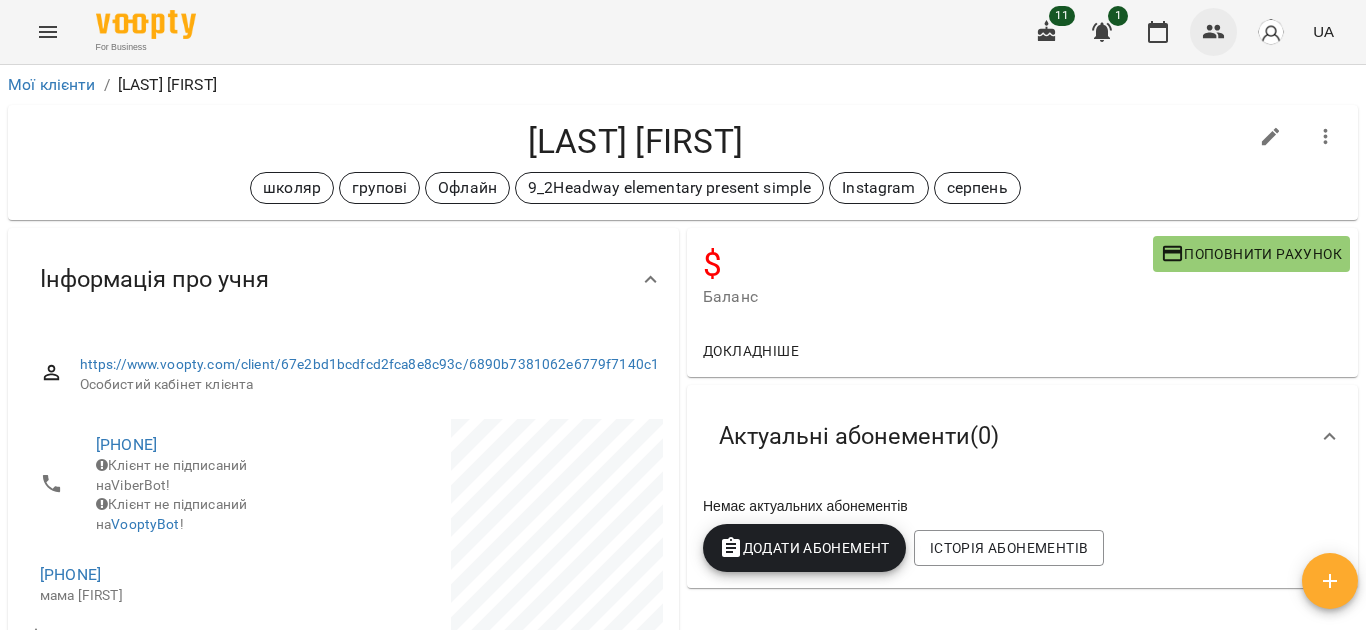 click at bounding box center (1214, 32) 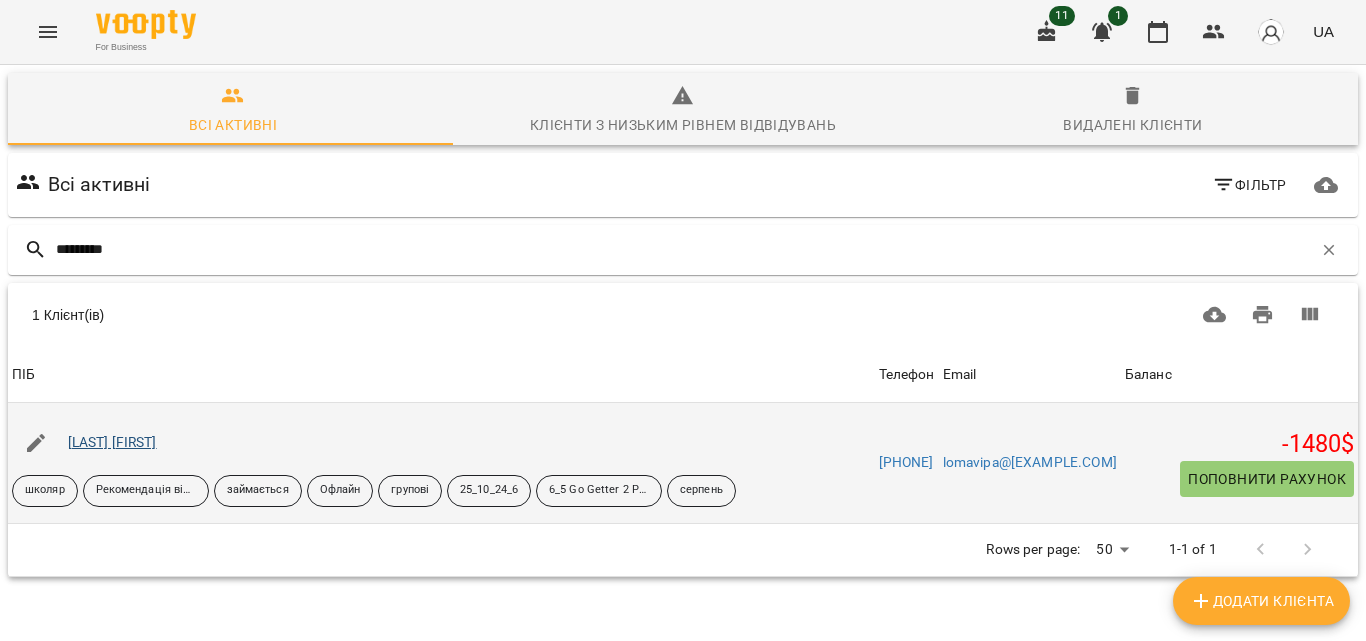 type on "*********" 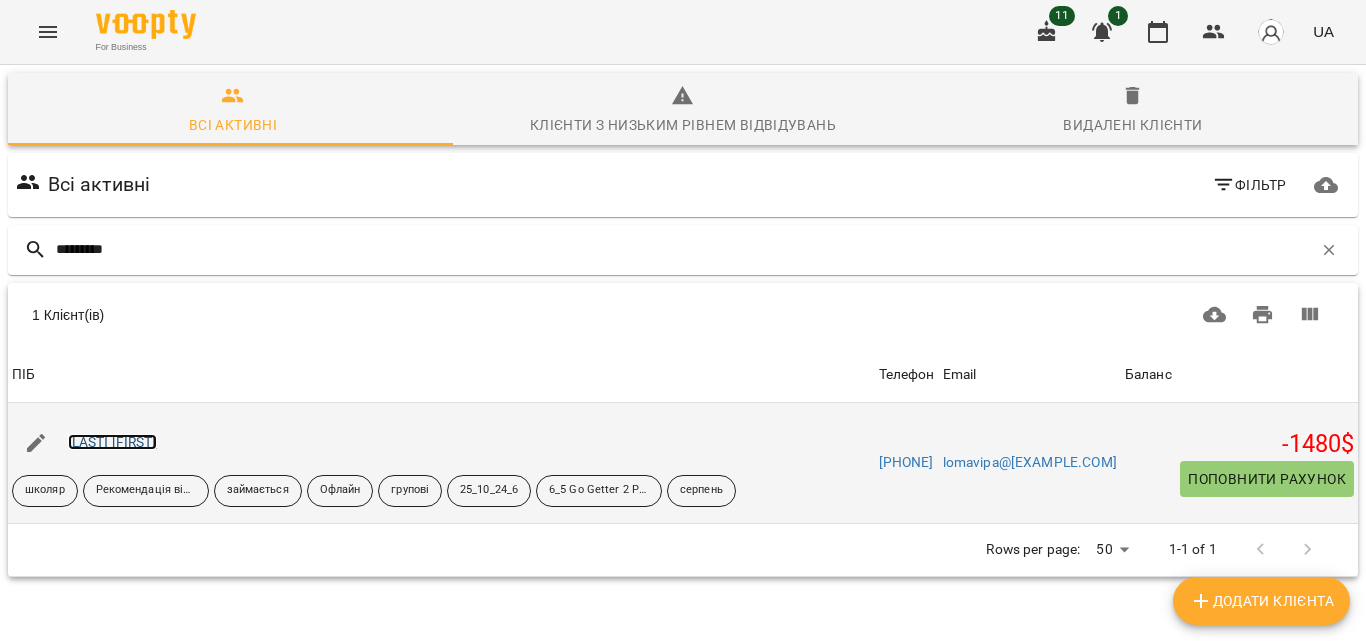 click on "[LAST] [FIRST]" at bounding box center [112, 442] 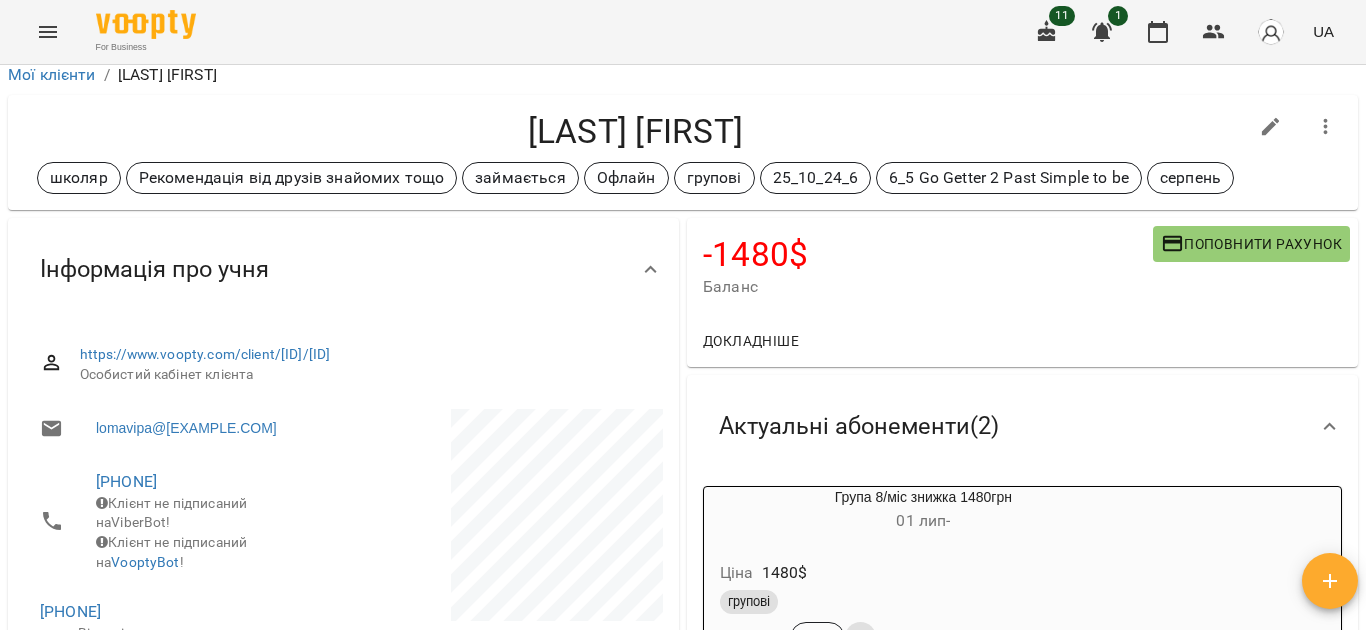 scroll, scrollTop: 0, scrollLeft: 0, axis: both 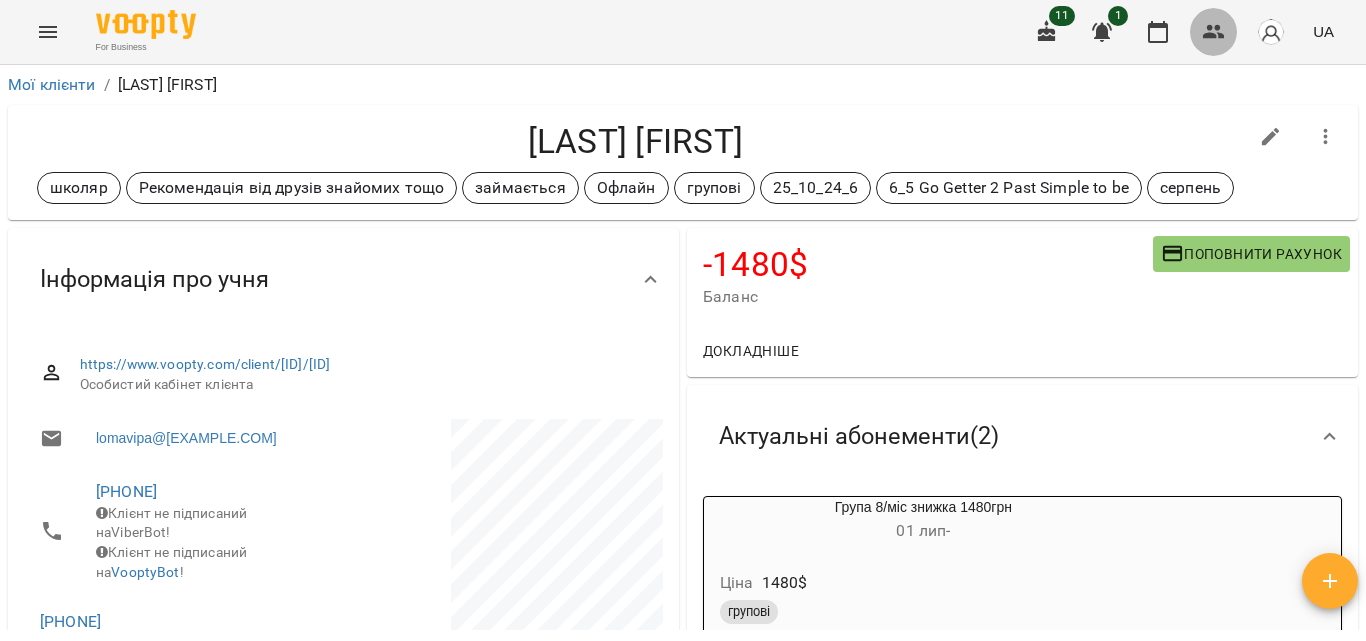 click 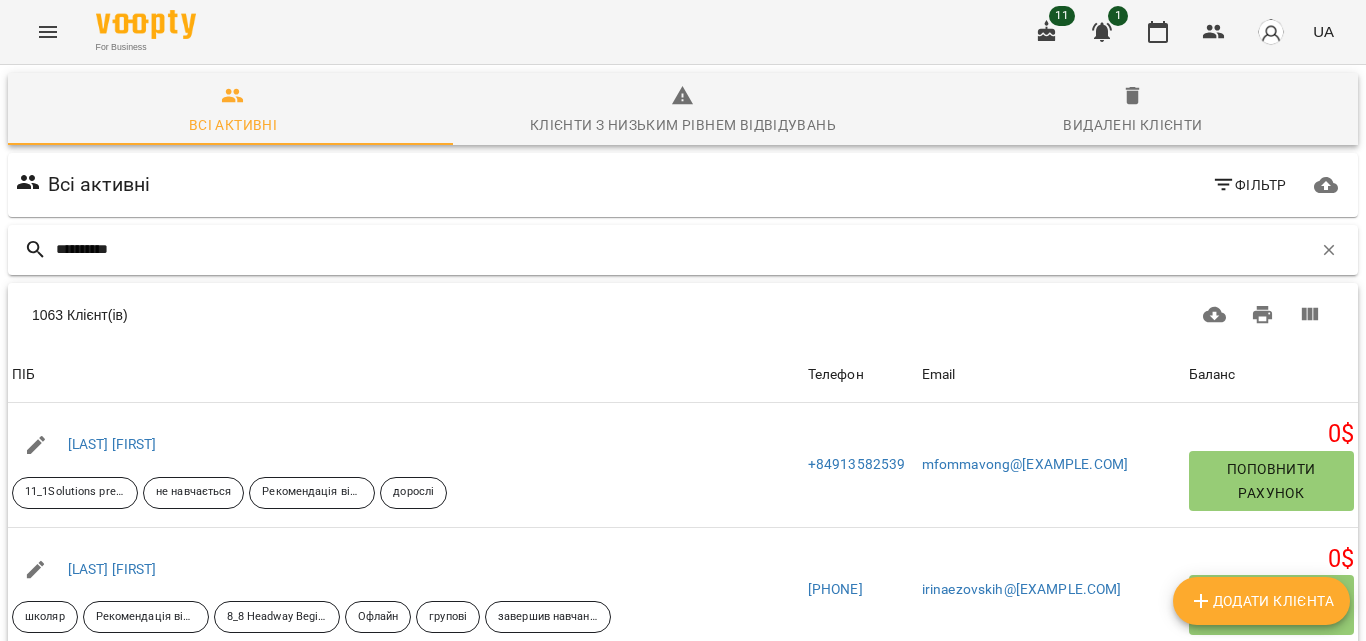 type on "**********" 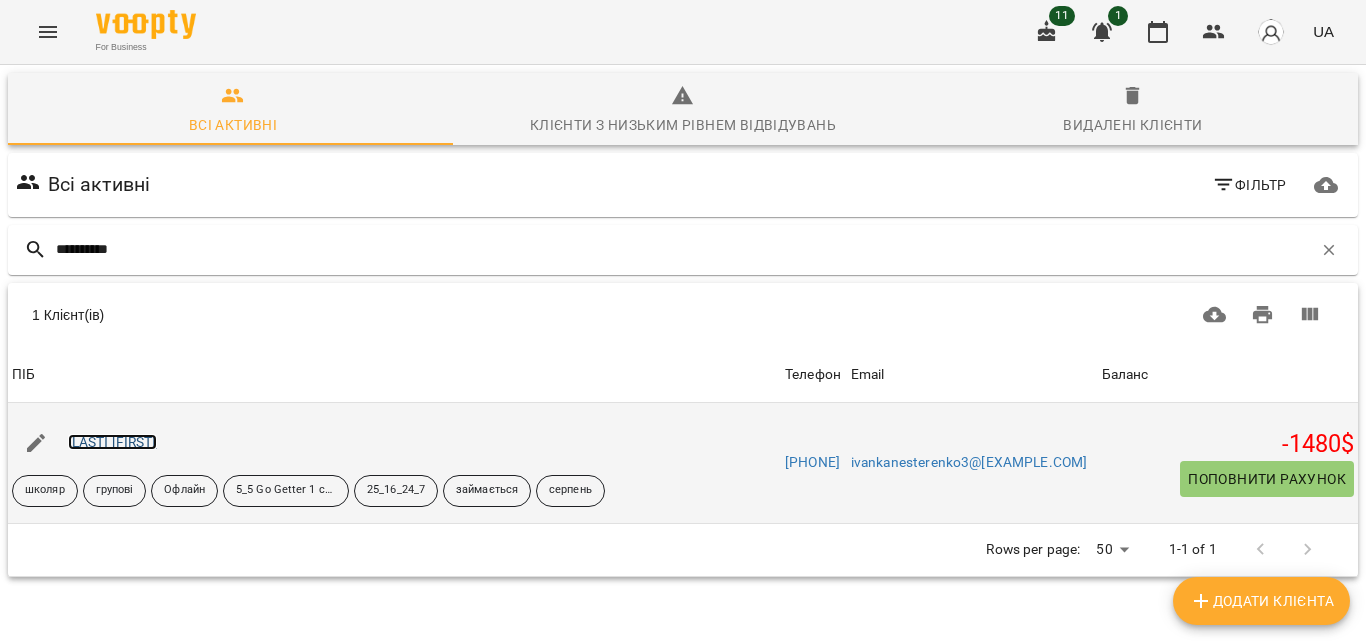 click on "[LAST] [FIRST]" at bounding box center (112, 442) 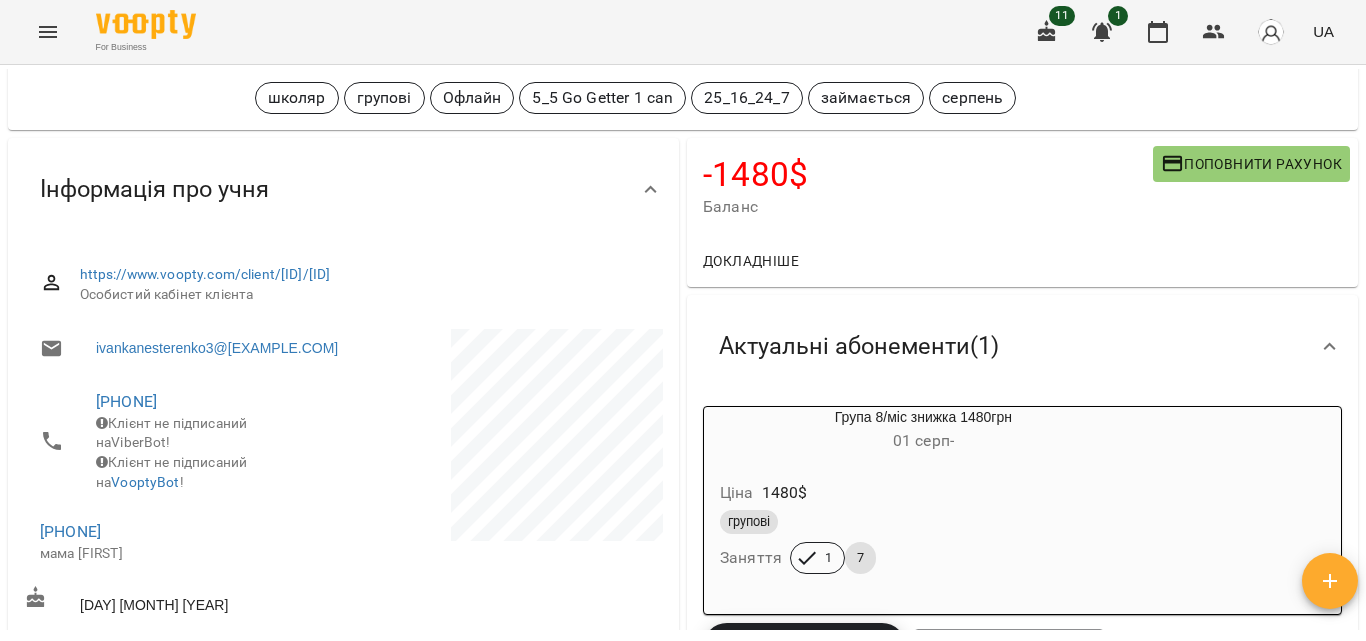 scroll, scrollTop: 0, scrollLeft: 0, axis: both 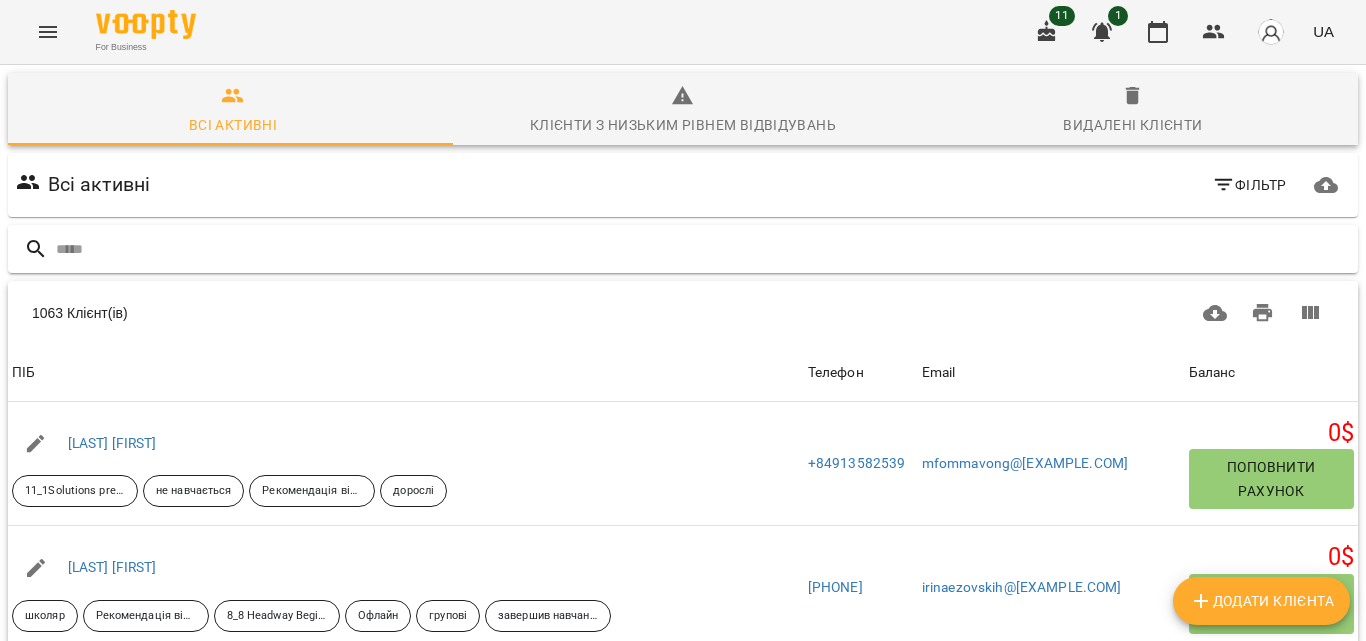 click at bounding box center [703, 249] 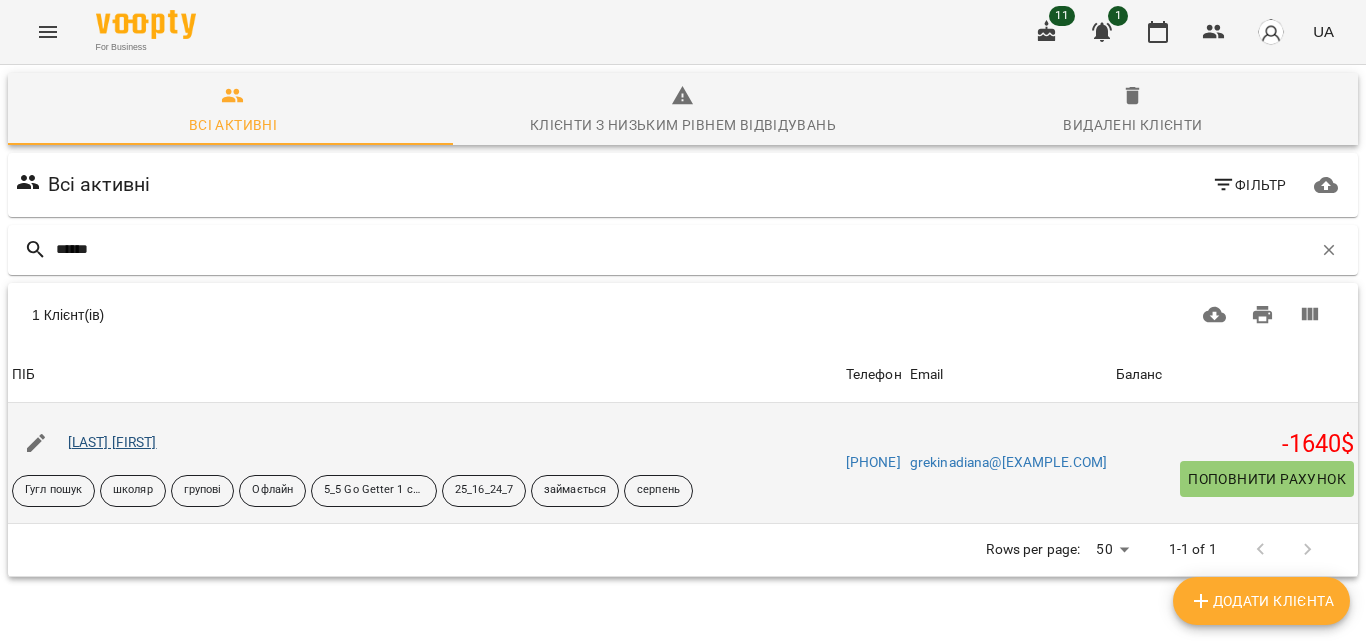 type on "******" 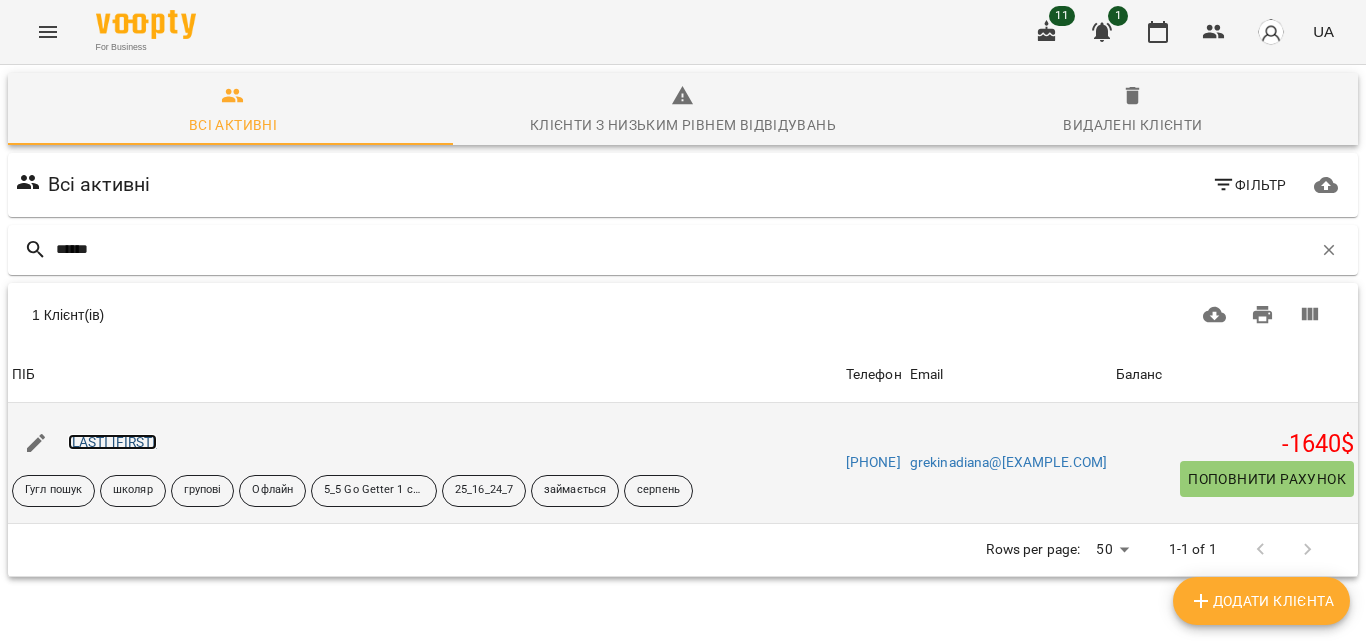 click on "[LAST] [FIRST]" at bounding box center (112, 442) 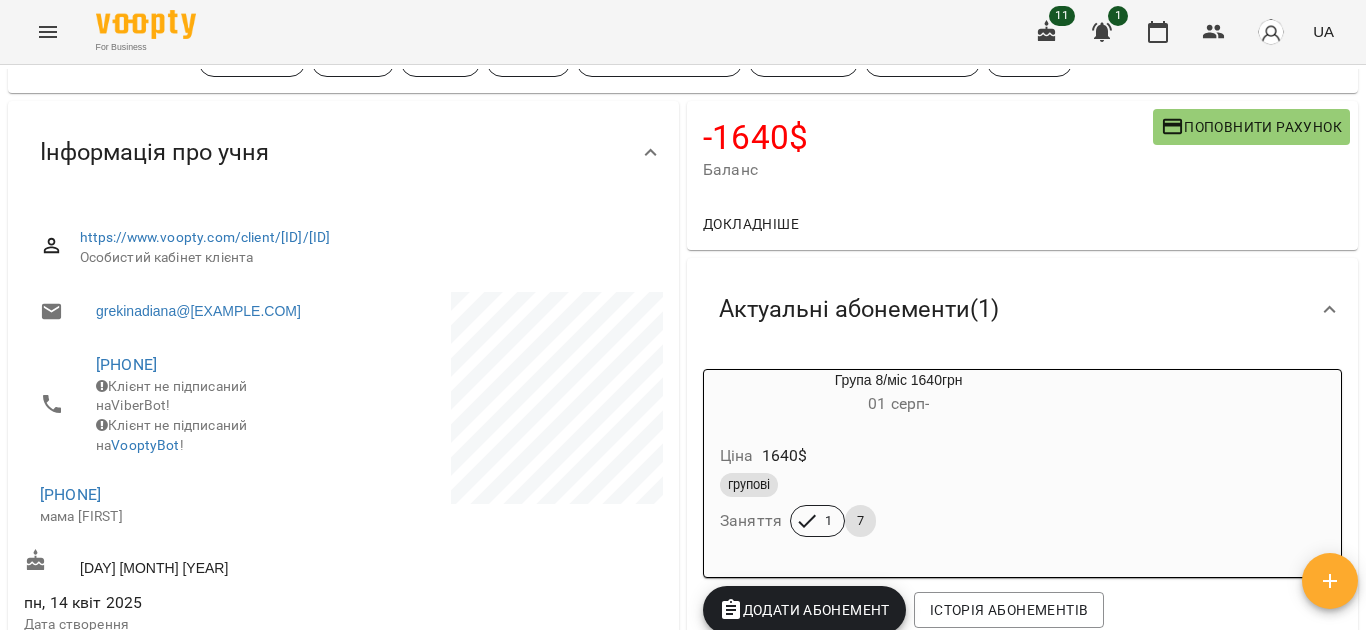 scroll, scrollTop: 56, scrollLeft: 0, axis: vertical 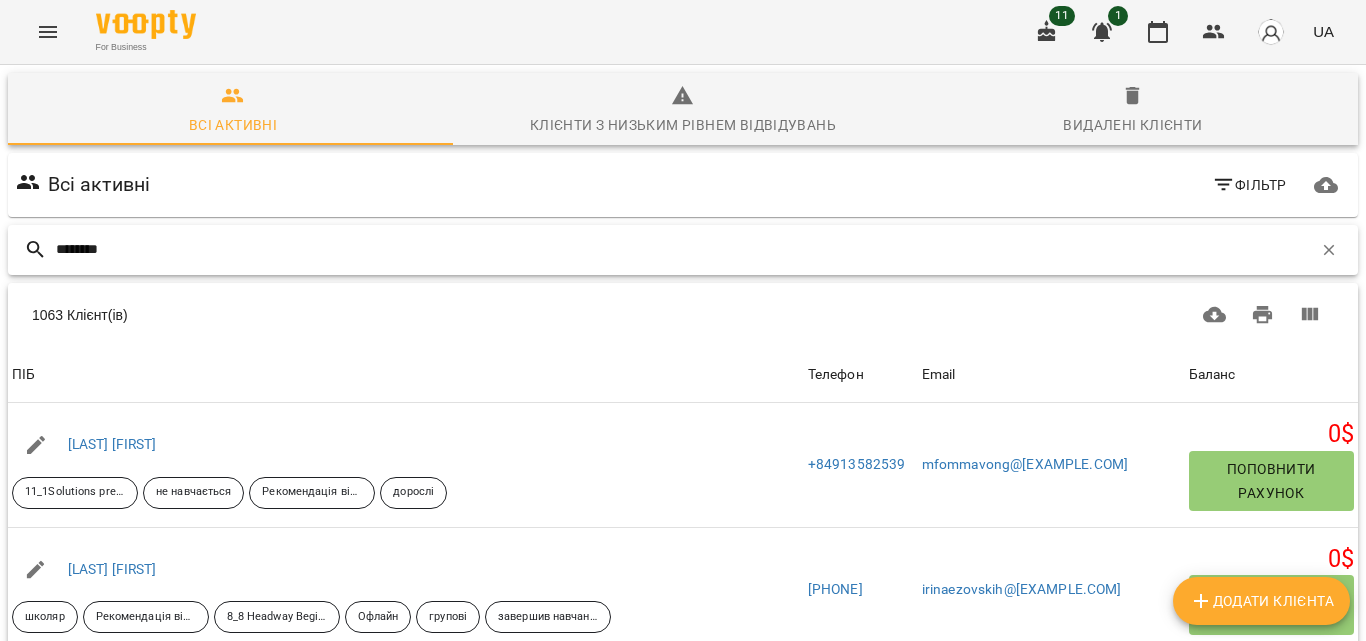 type on "********" 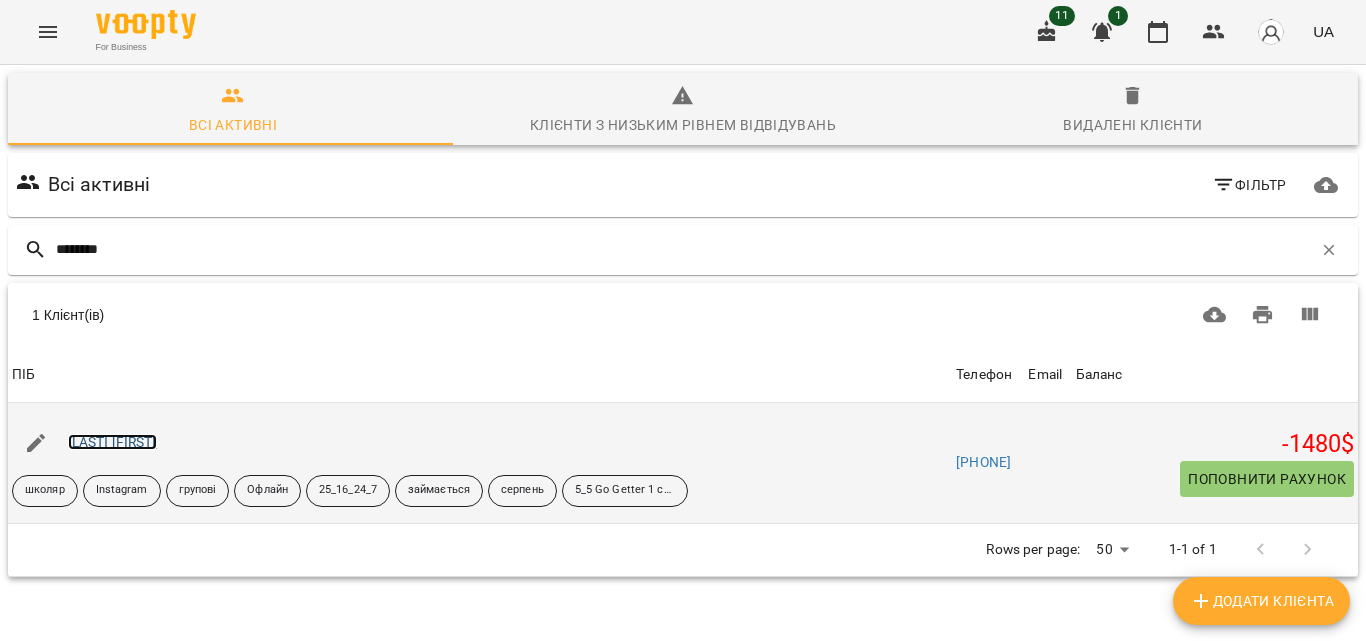 click on "[LAST] [FIRST]" at bounding box center [112, 442] 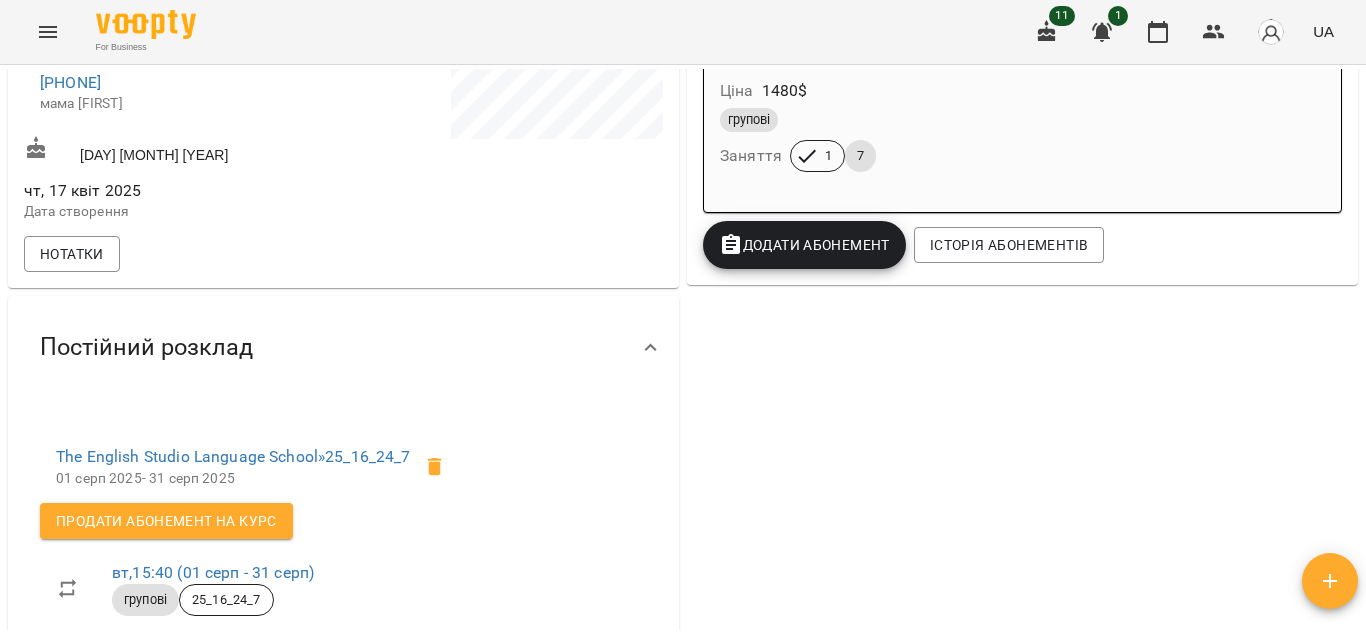 scroll, scrollTop: 472, scrollLeft: 0, axis: vertical 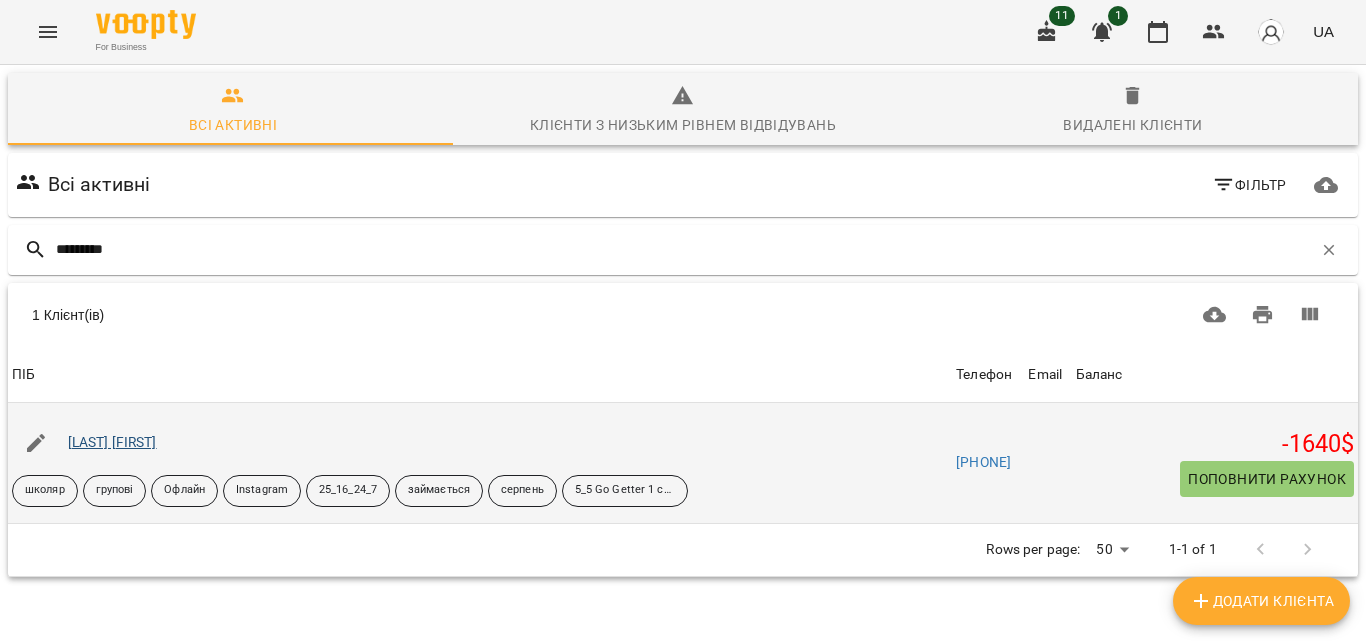 type on "*********" 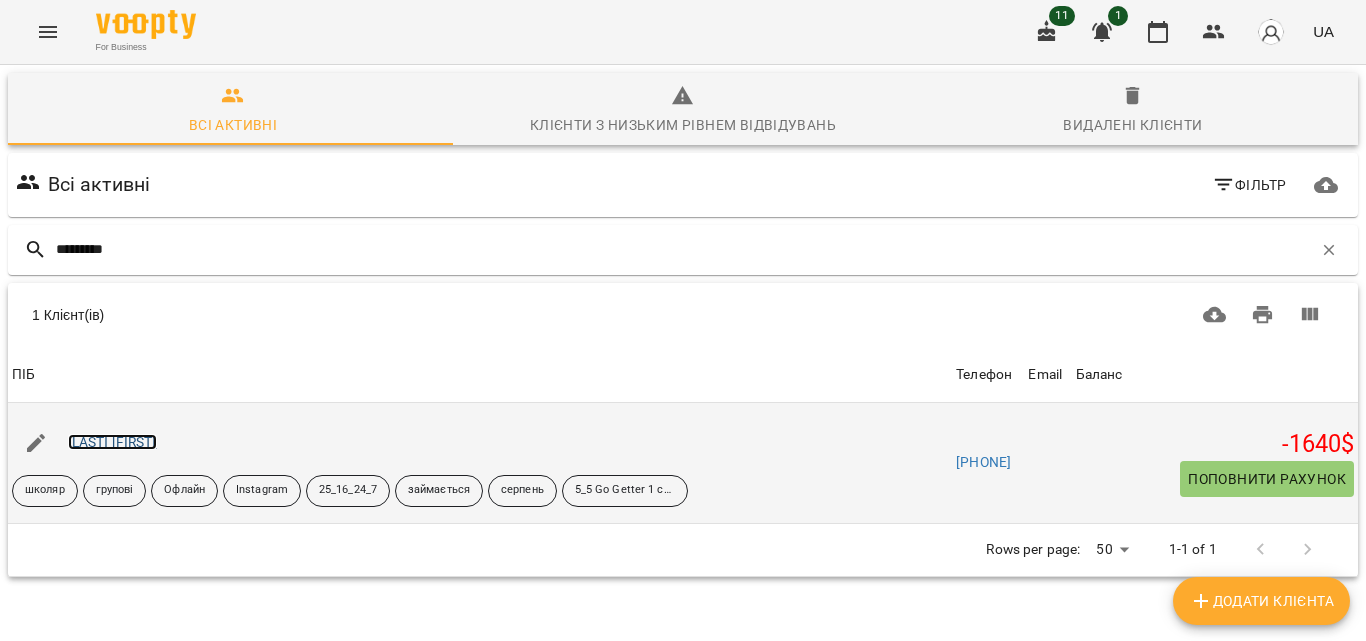 click on "[LAST] [FIRST]" at bounding box center (112, 442) 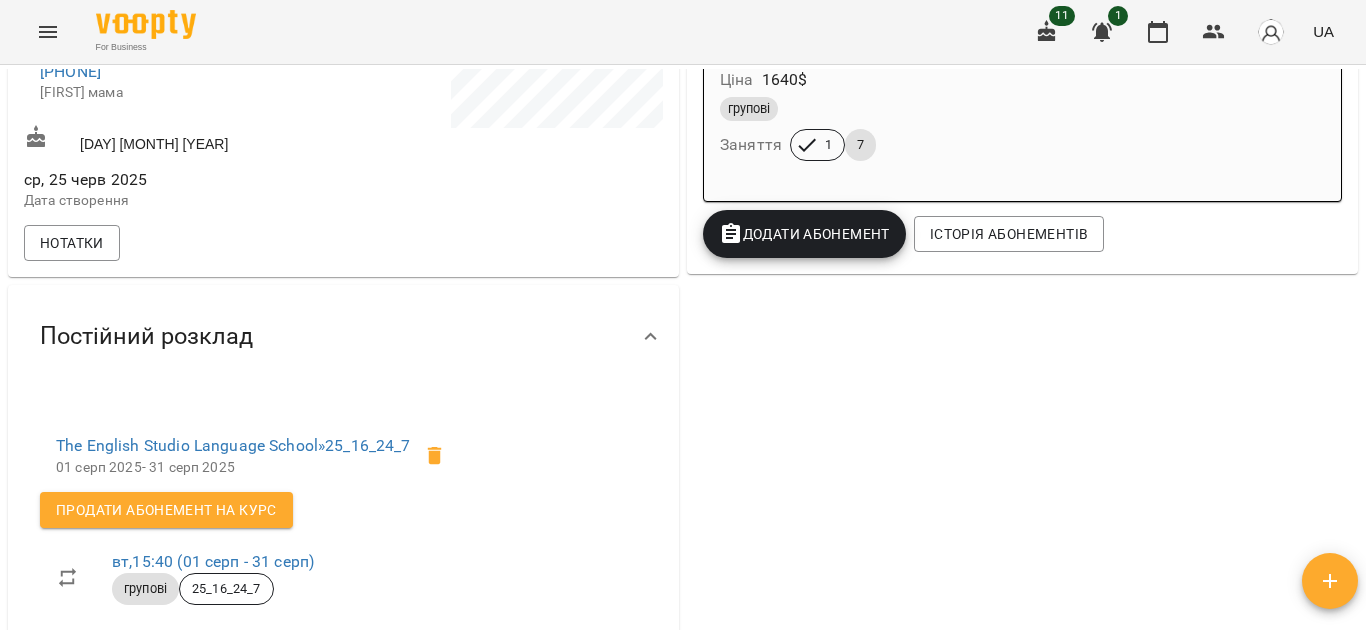 scroll, scrollTop: 507, scrollLeft: 0, axis: vertical 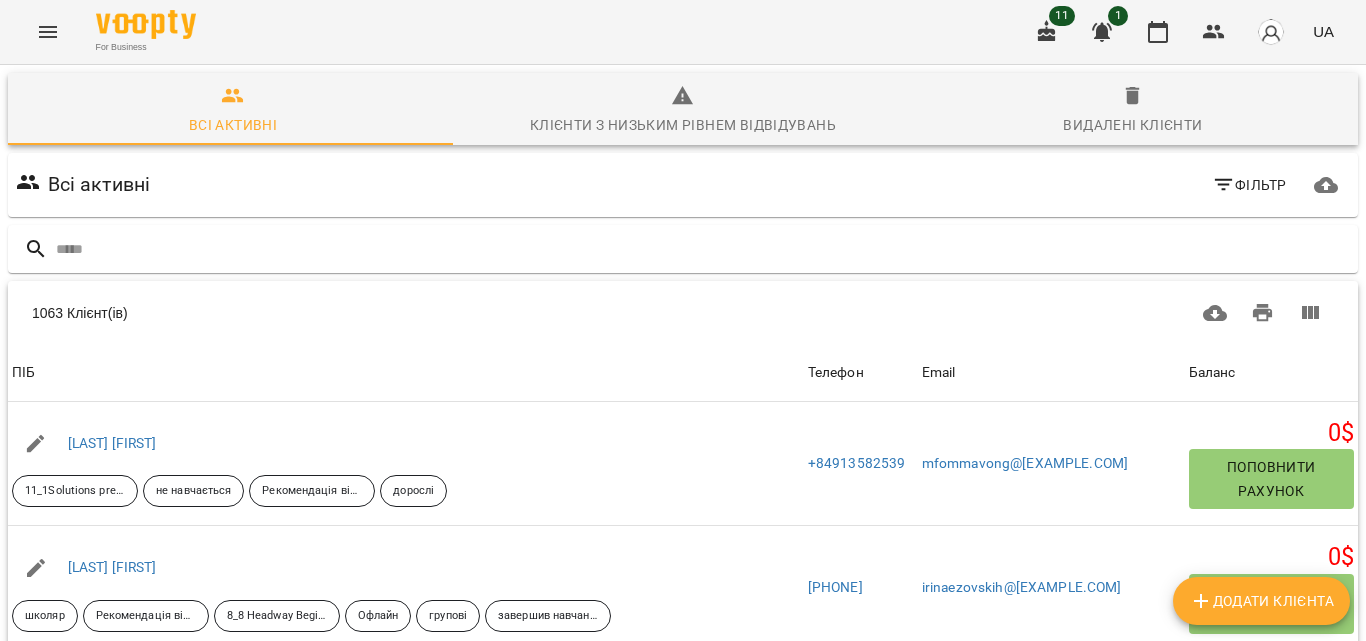 click on "For Business 11 1 [COUNTRY_CODE]" at bounding box center [683, 32] 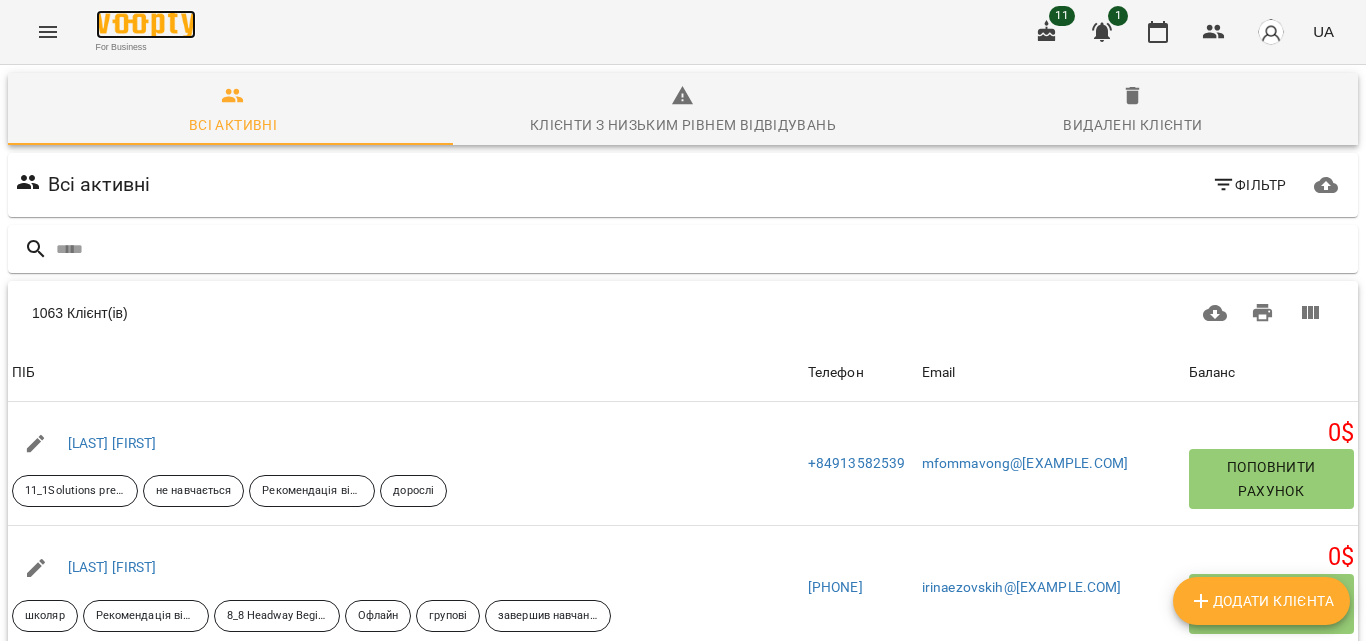 click at bounding box center (146, 24) 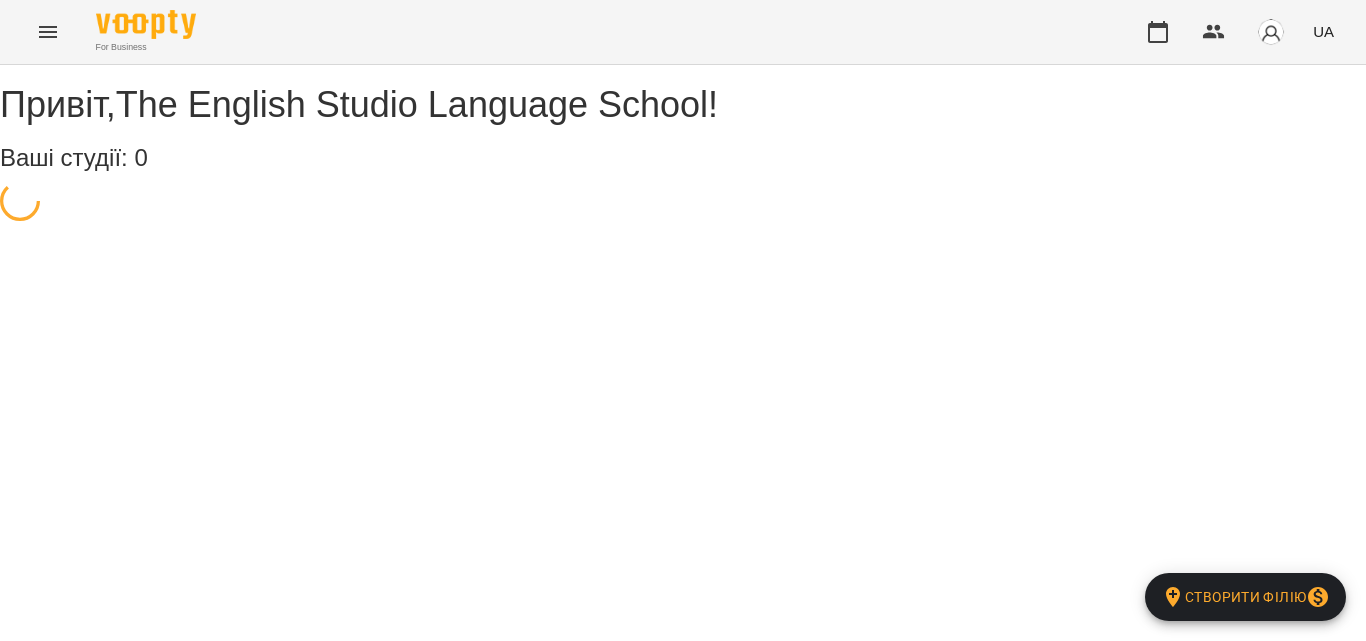 scroll, scrollTop: 0, scrollLeft: 0, axis: both 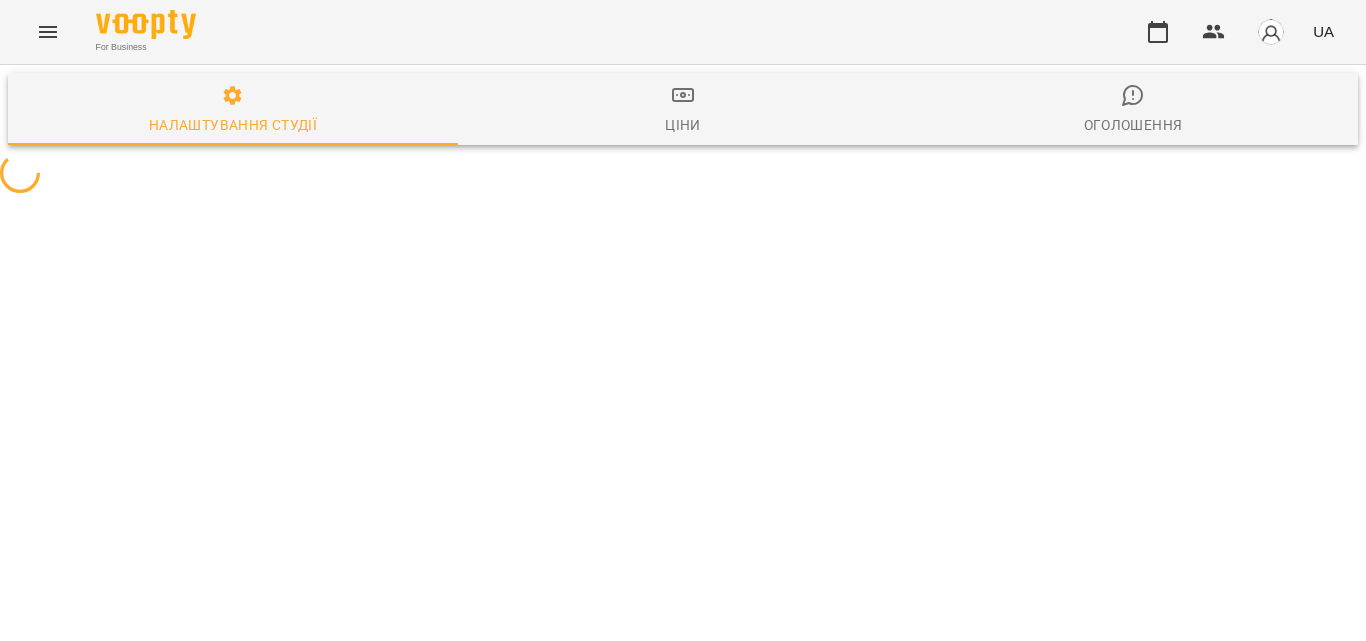 select on "**" 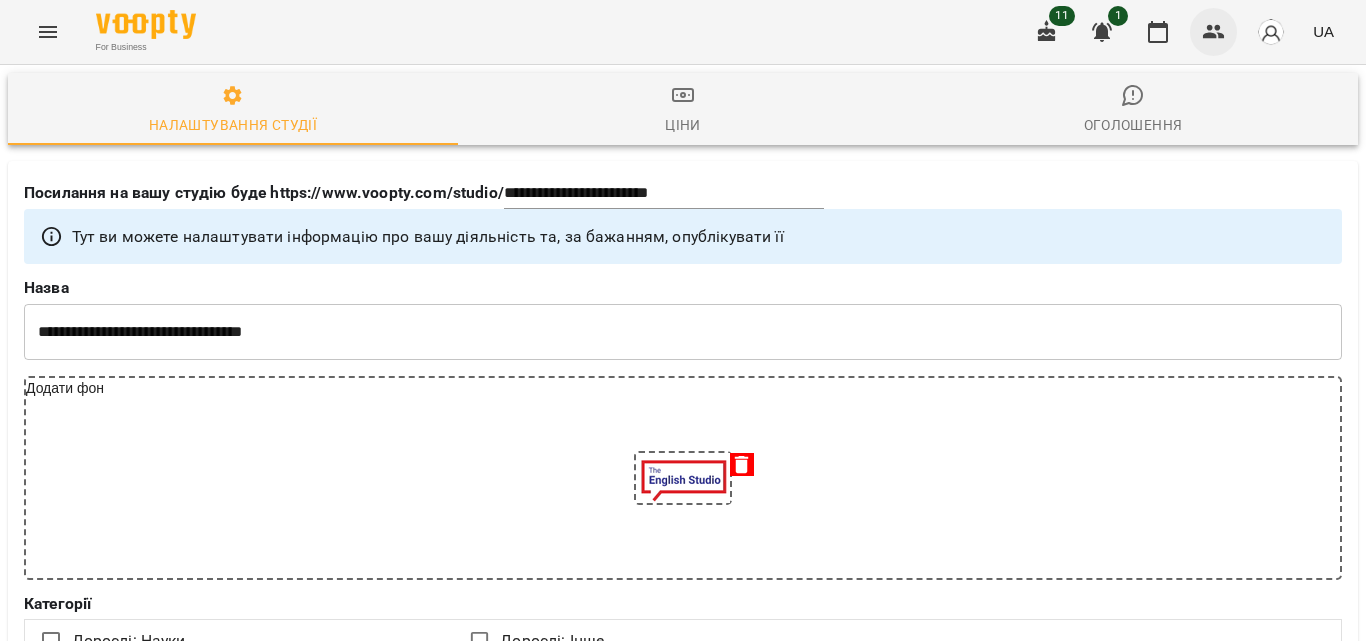 click at bounding box center (1214, 32) 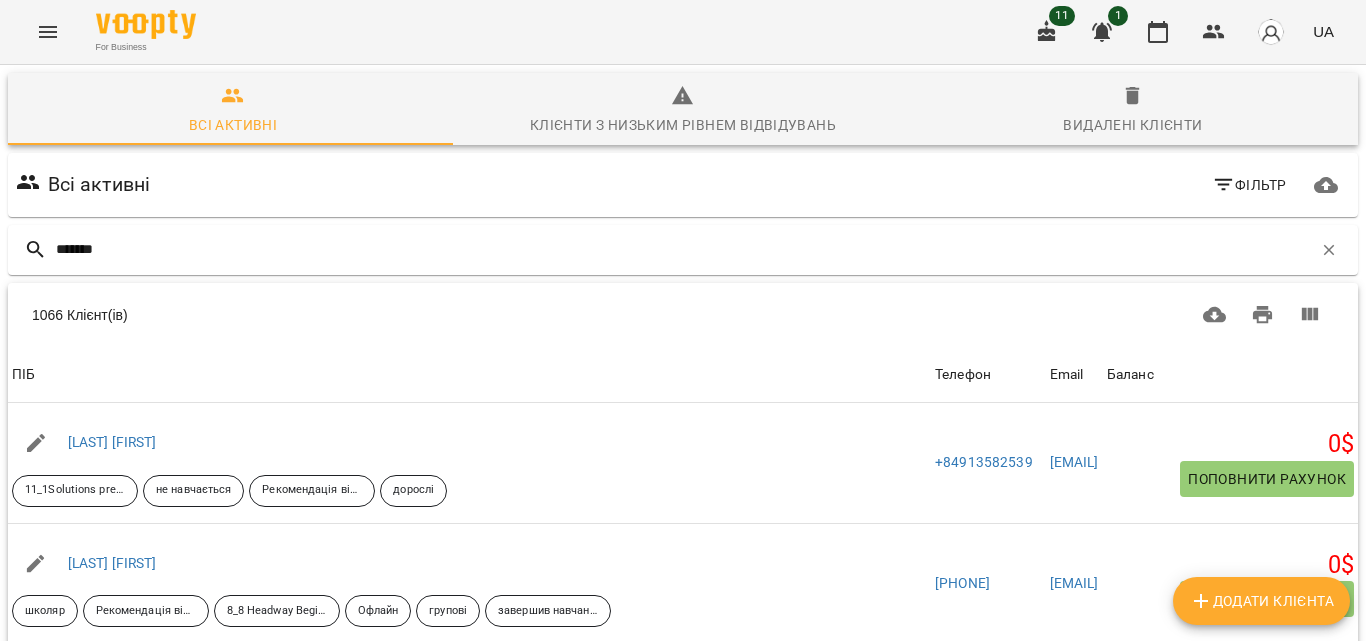 type on "*******" 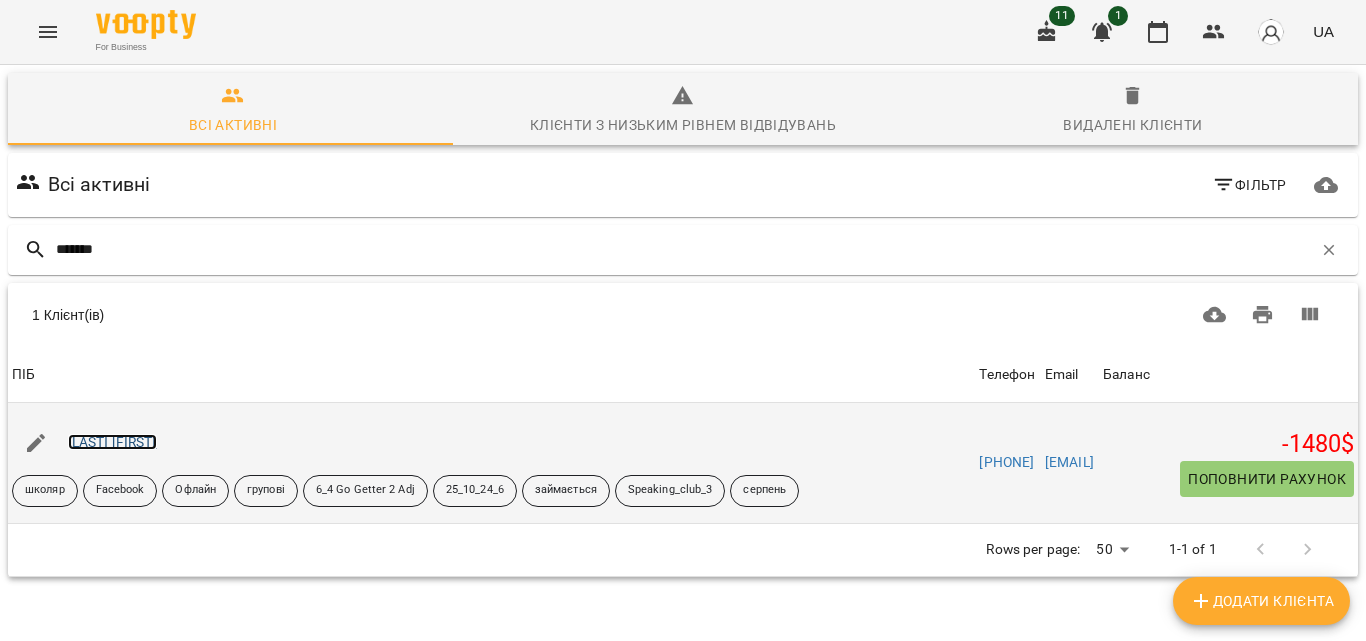 click on "[LAST] [FIRST]" at bounding box center [112, 442] 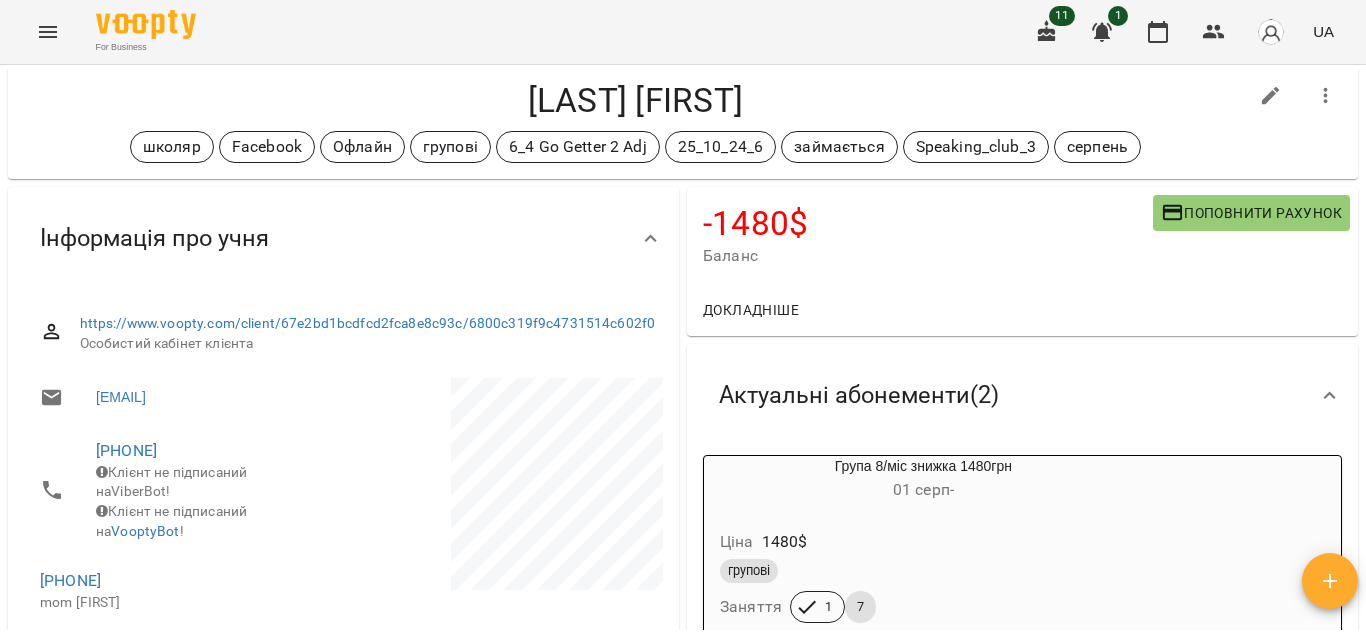 scroll, scrollTop: 0, scrollLeft: 0, axis: both 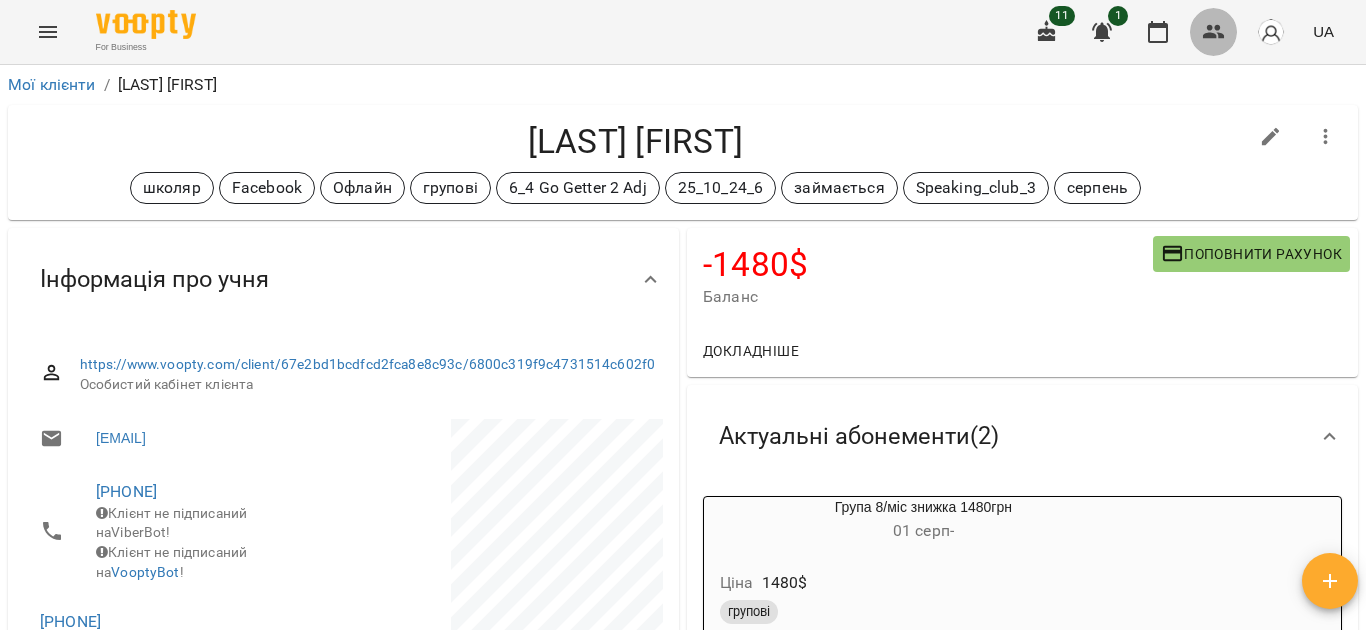 click 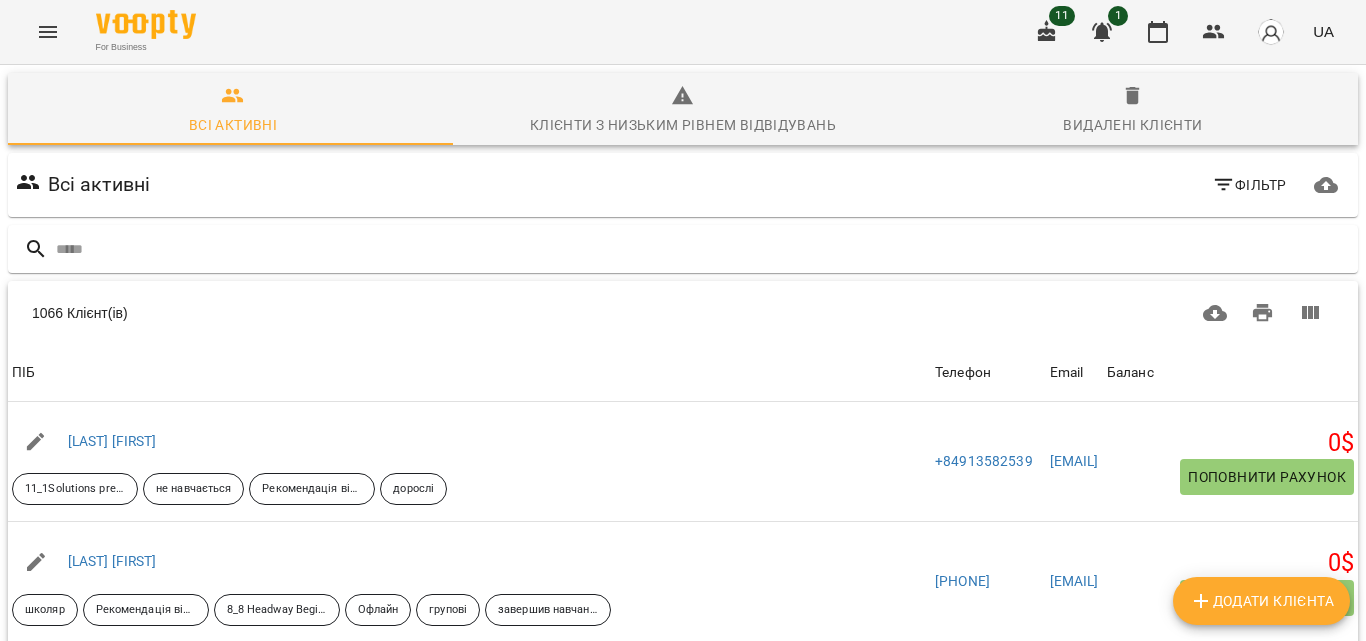 click at bounding box center [703, 249] 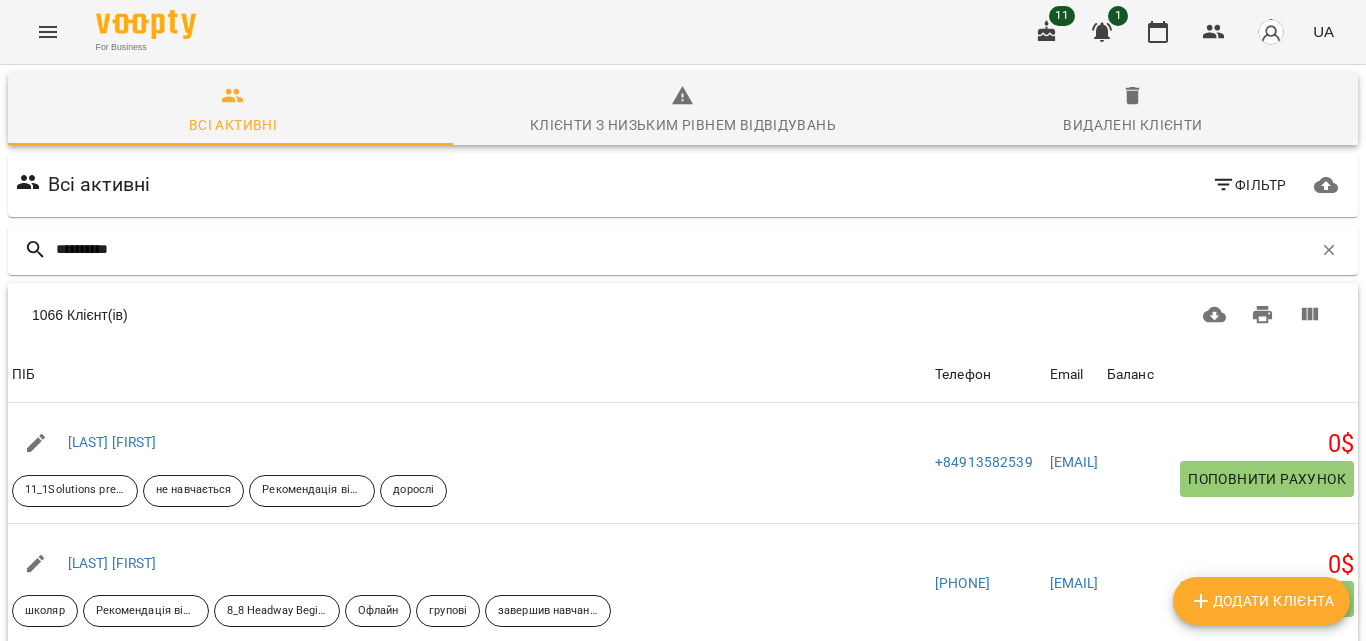 type on "**********" 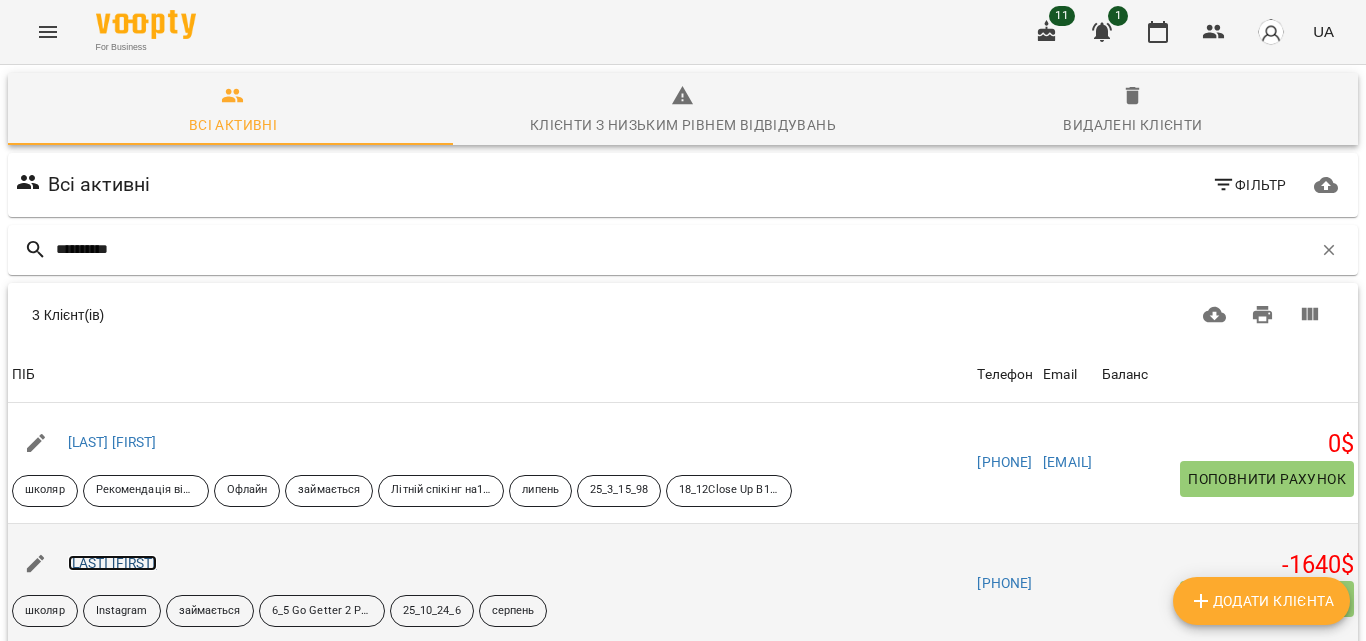 click on "Терещенков Микола" at bounding box center (112, 563) 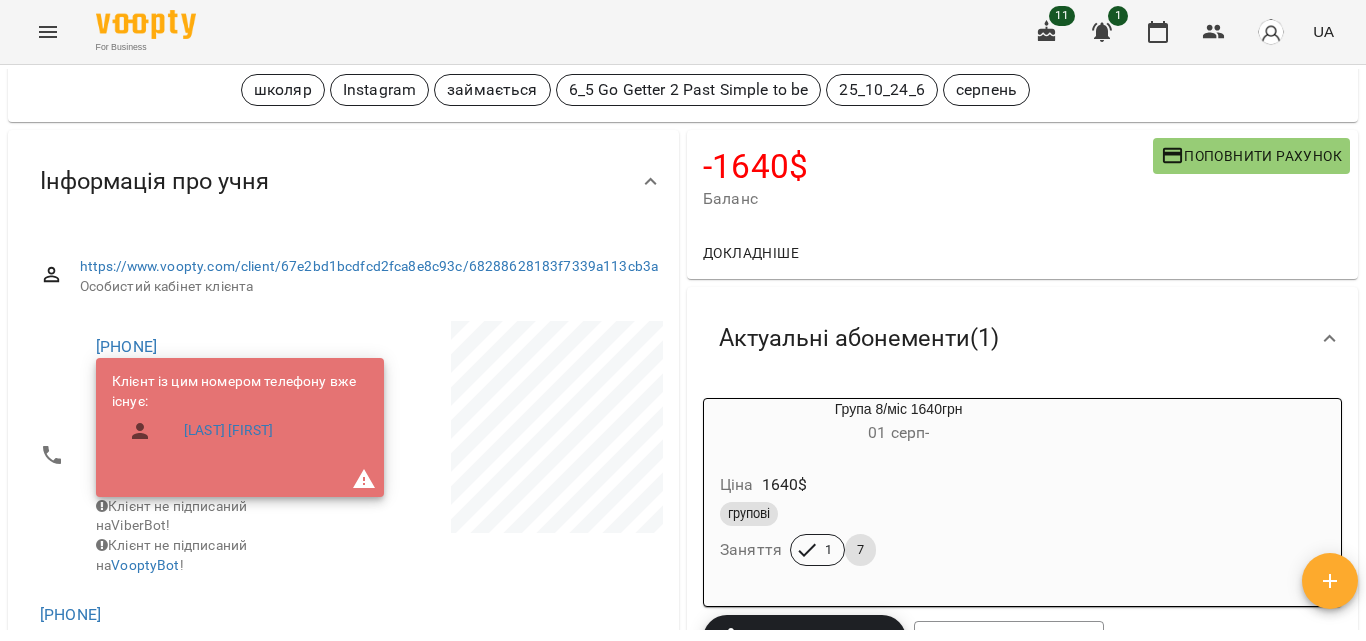 scroll, scrollTop: 0, scrollLeft: 0, axis: both 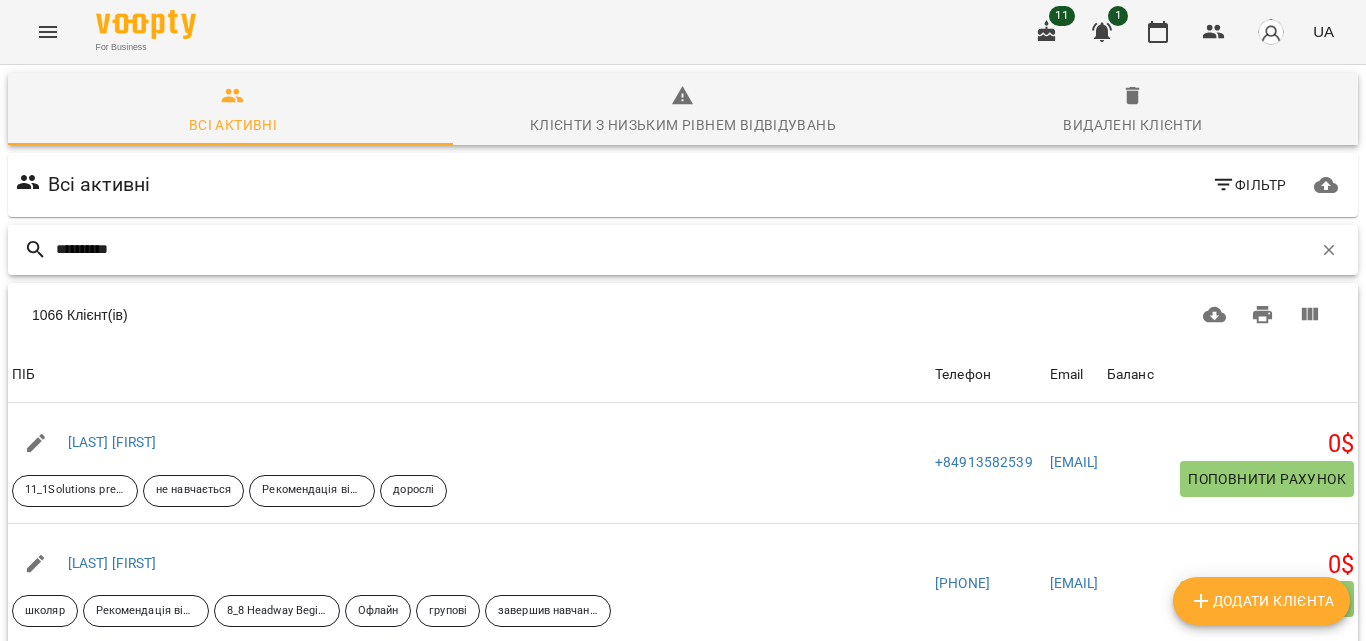 type on "**********" 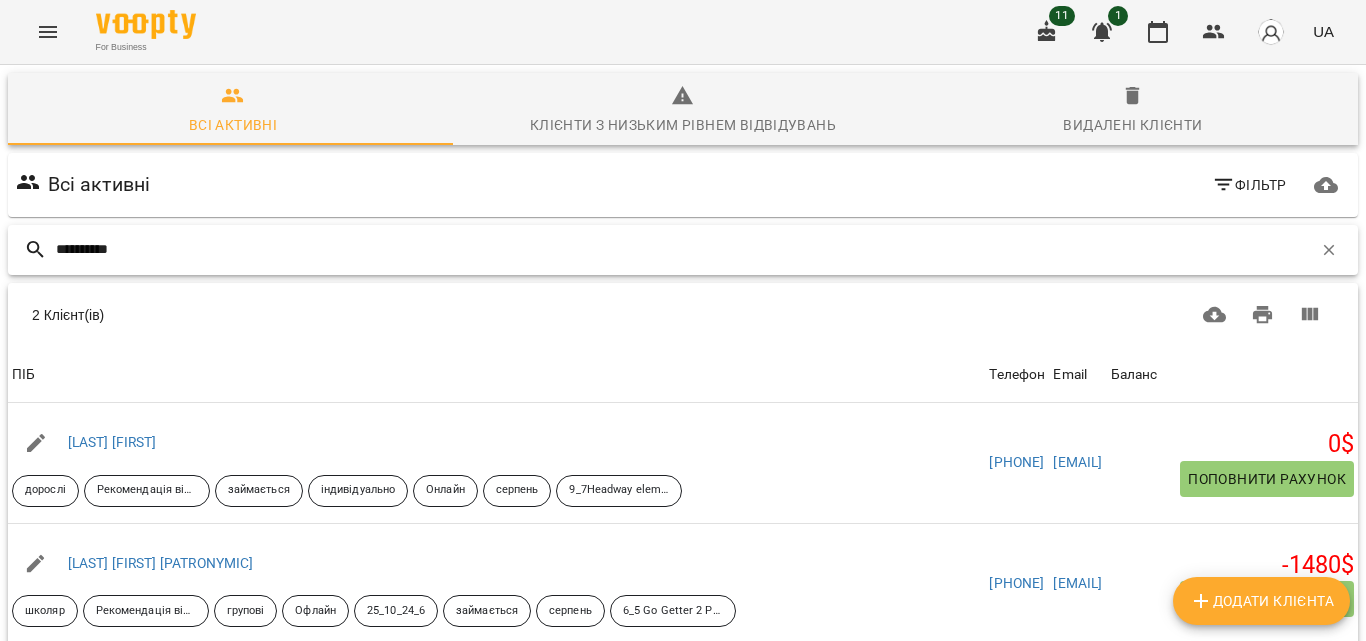 scroll, scrollTop: 126, scrollLeft: 0, axis: vertical 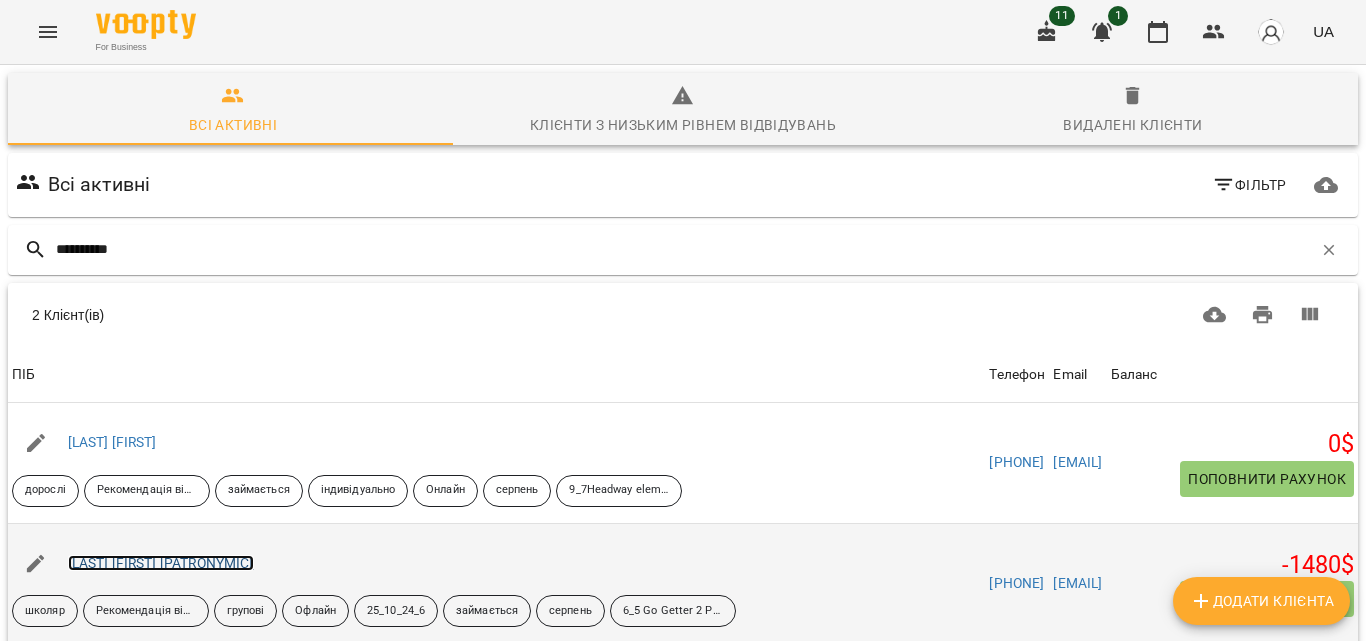click on "Костюченко Максим Ігорович" at bounding box center (161, 563) 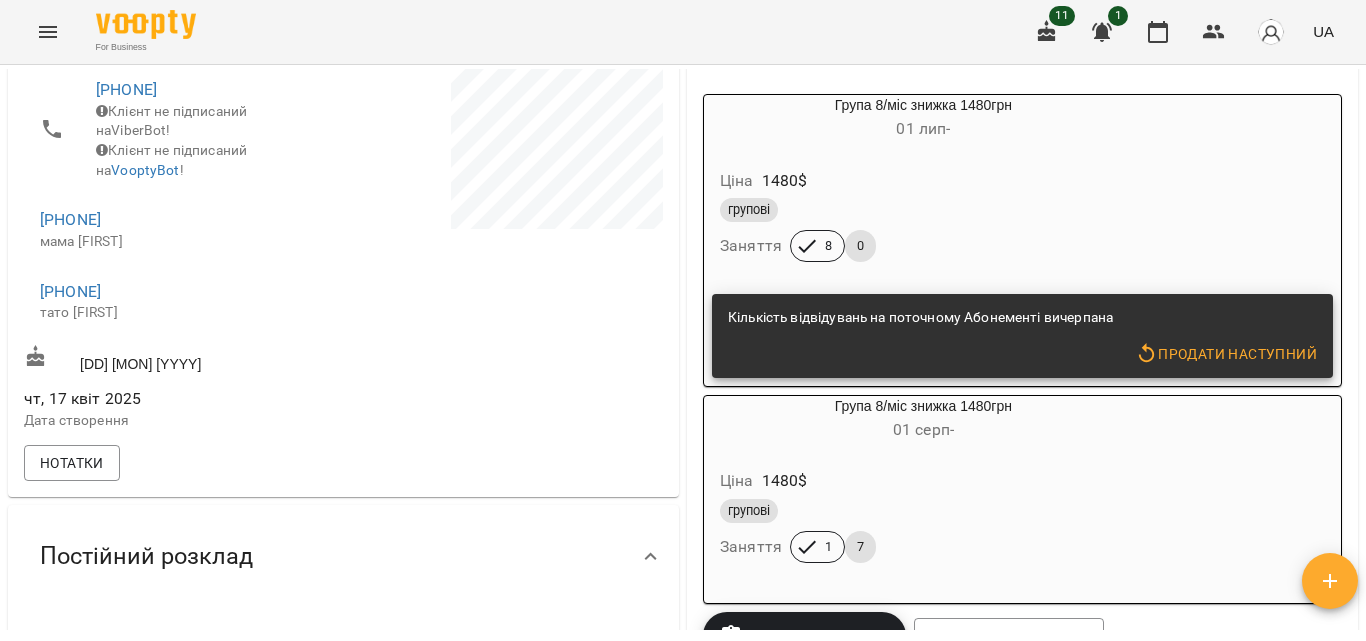 scroll, scrollTop: 400, scrollLeft: 0, axis: vertical 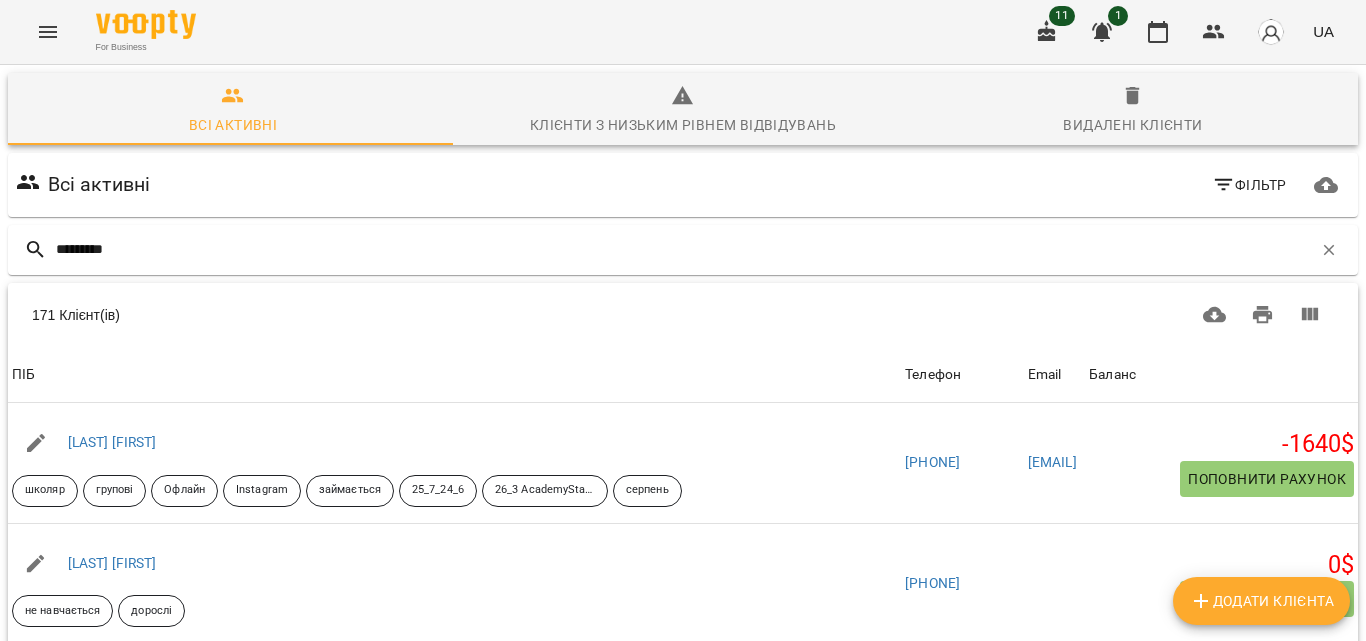 type on "*********" 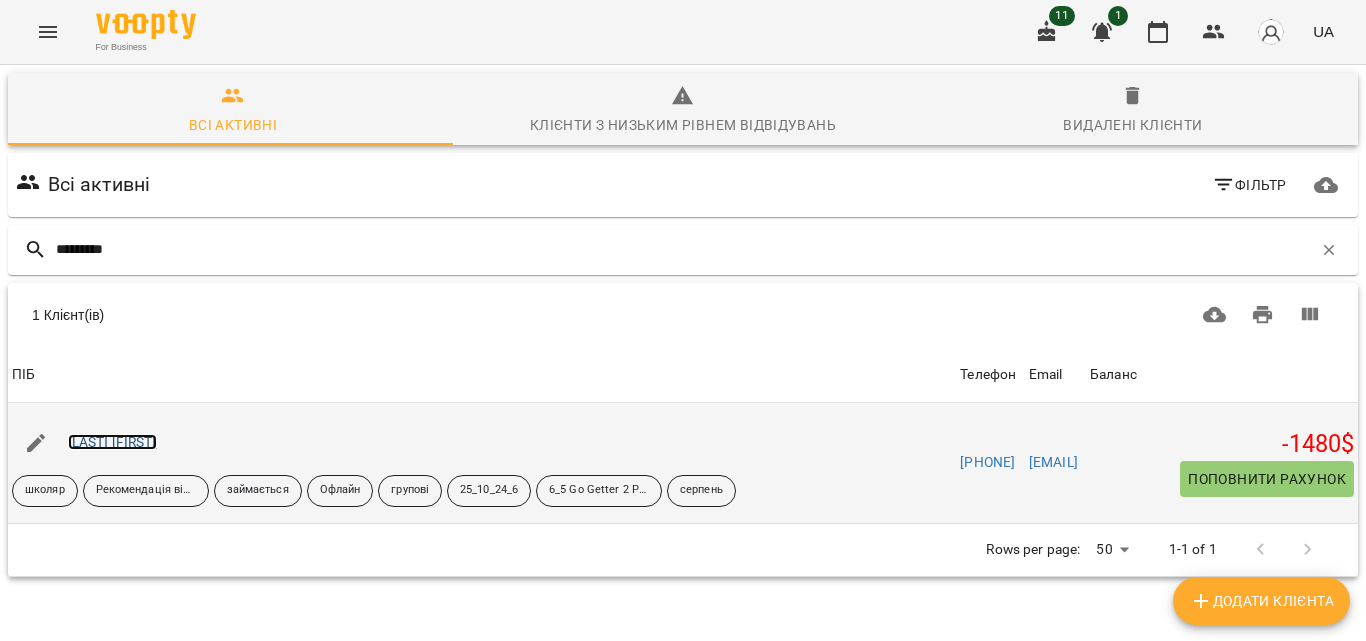 click on "[LAST] [FIRST]" at bounding box center [112, 442] 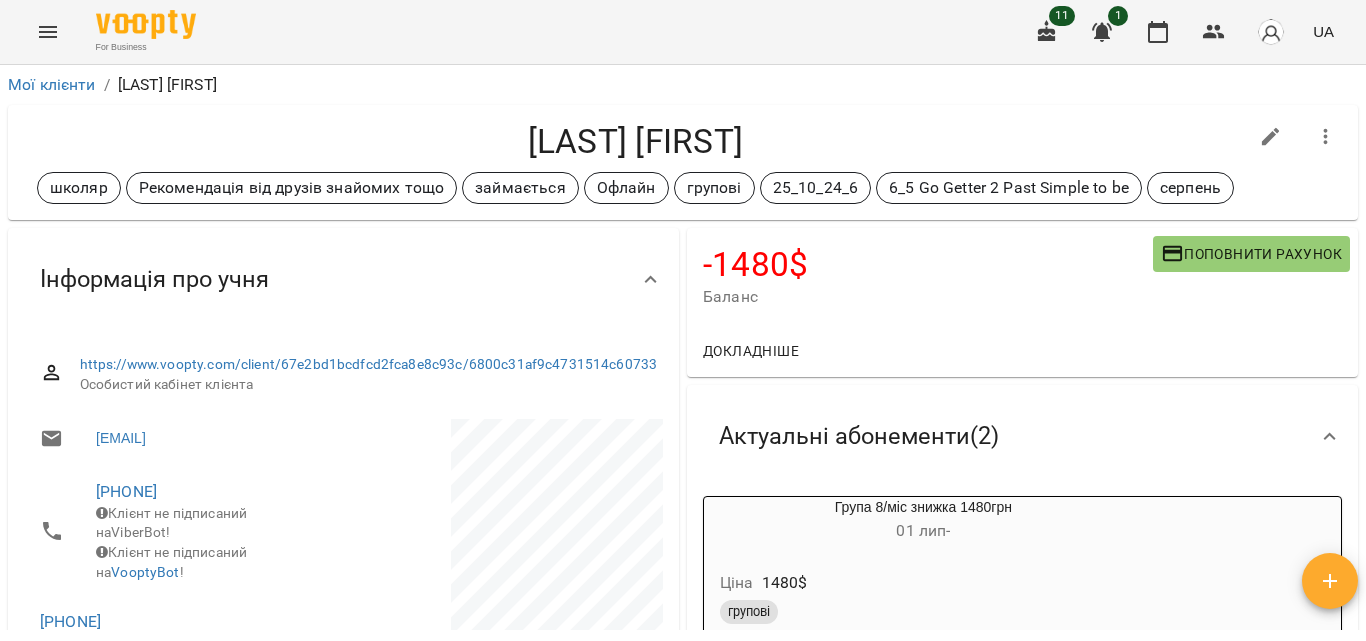 drag, startPoint x: 165, startPoint y: 443, endPoint x: 377, endPoint y: 412, distance: 214.25452 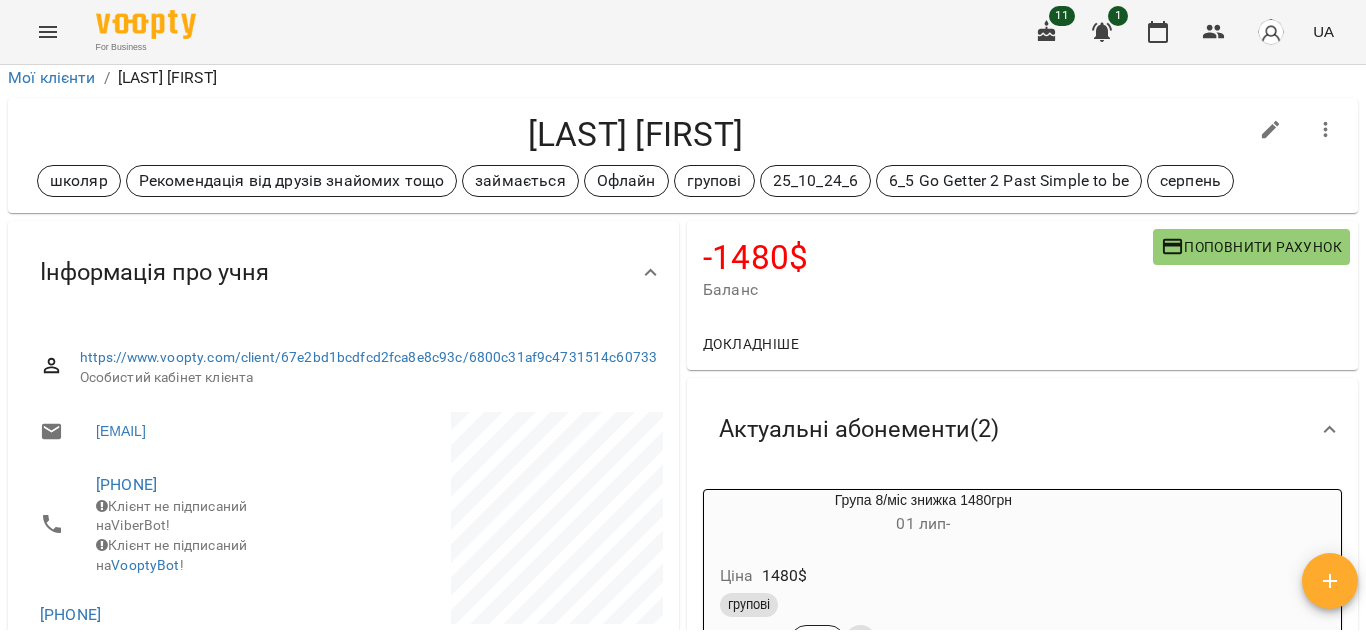 scroll, scrollTop: 0, scrollLeft: 0, axis: both 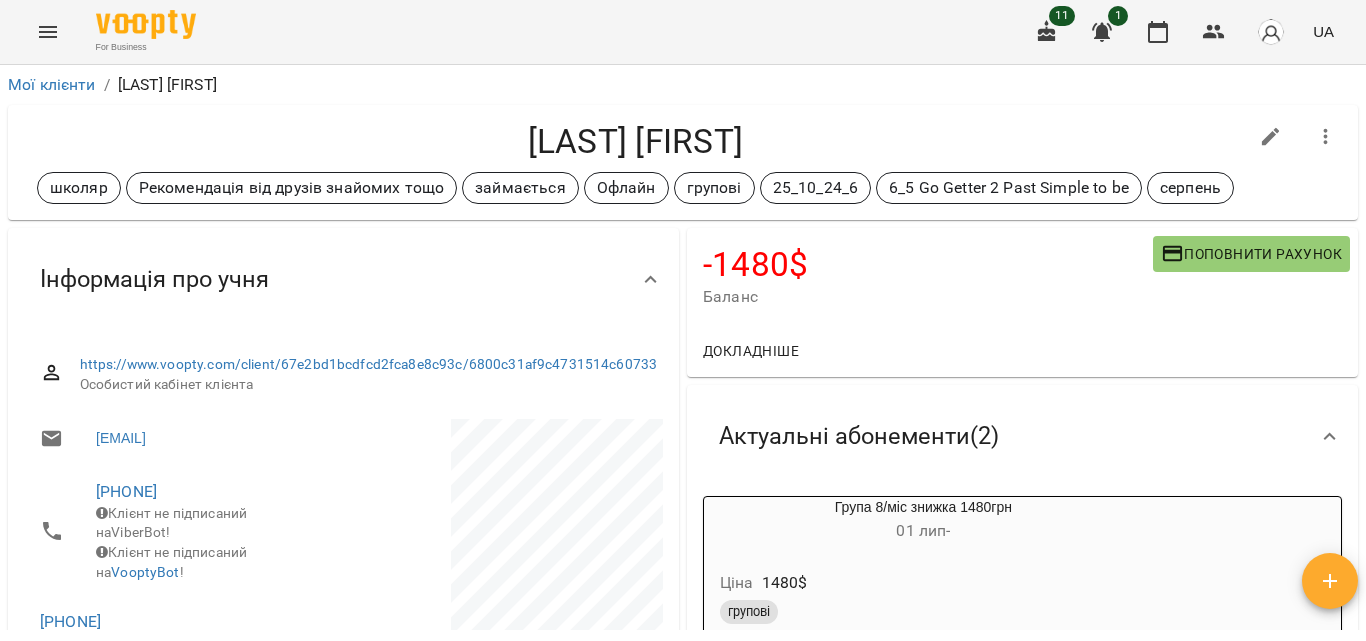 click at bounding box center [48, 32] 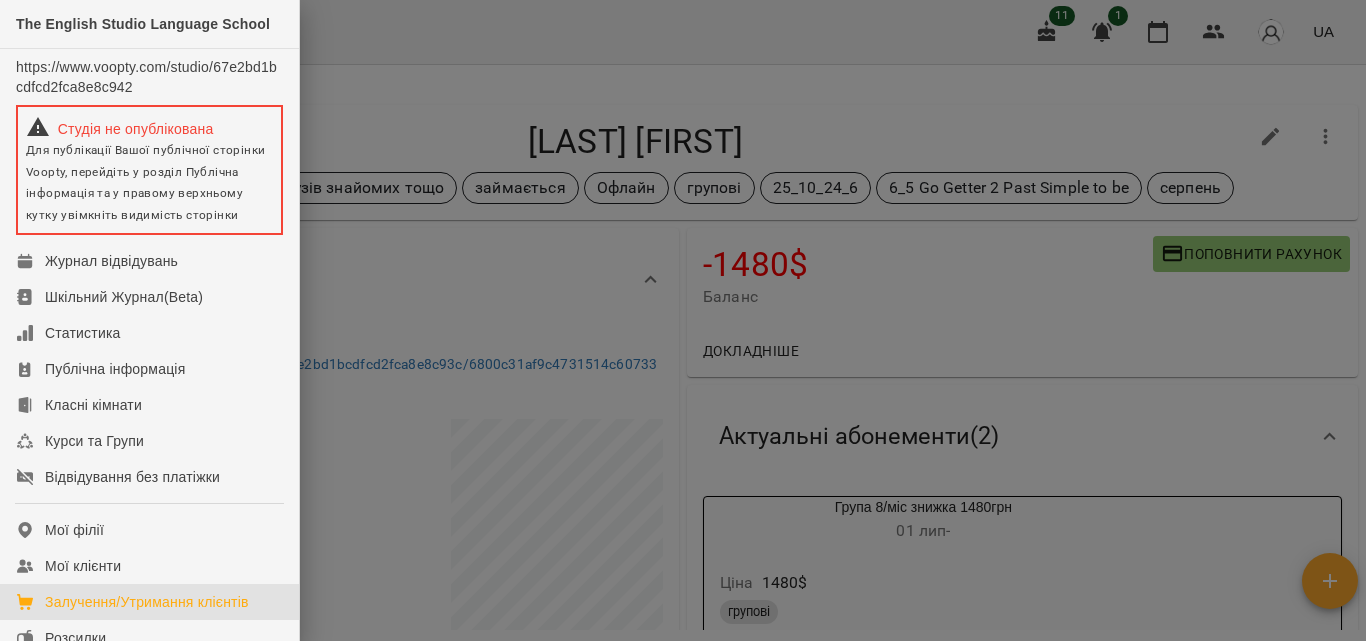 click on "Залучення/Утримання клієнтів" at bounding box center [149, 602] 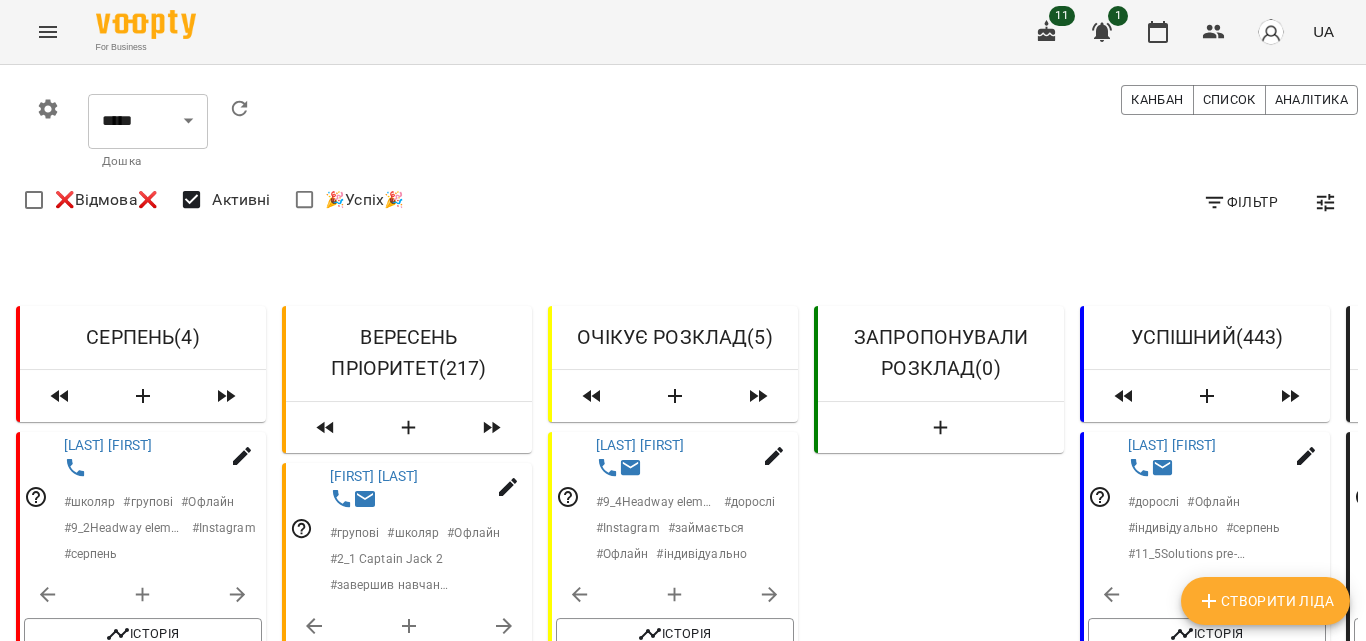 scroll, scrollTop: 587, scrollLeft: 0, axis: vertical 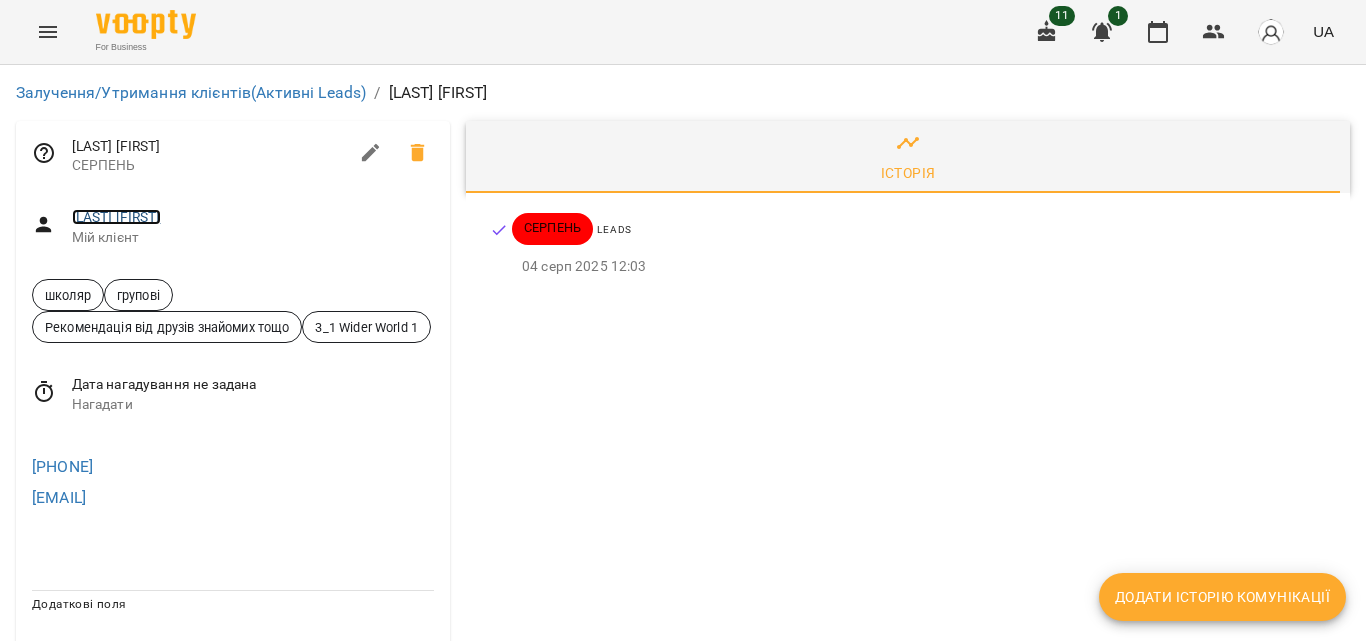 click on "[LAST] [FIRST]" at bounding box center [116, 217] 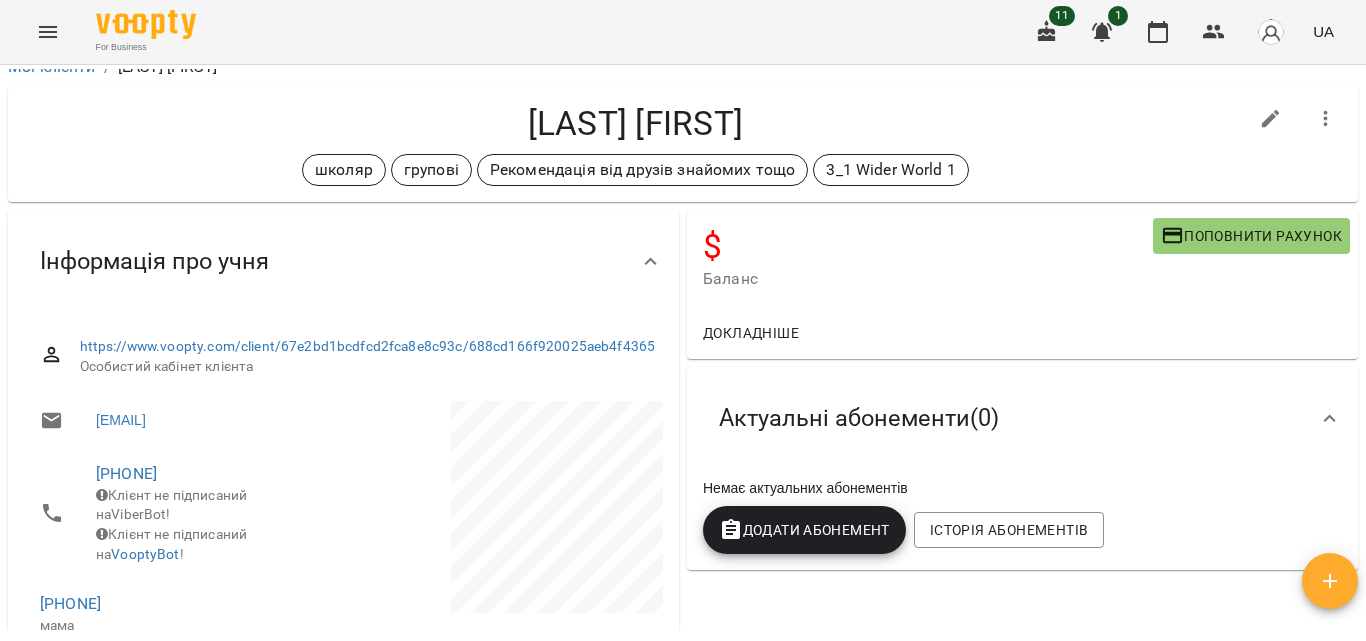 scroll, scrollTop: 0, scrollLeft: 0, axis: both 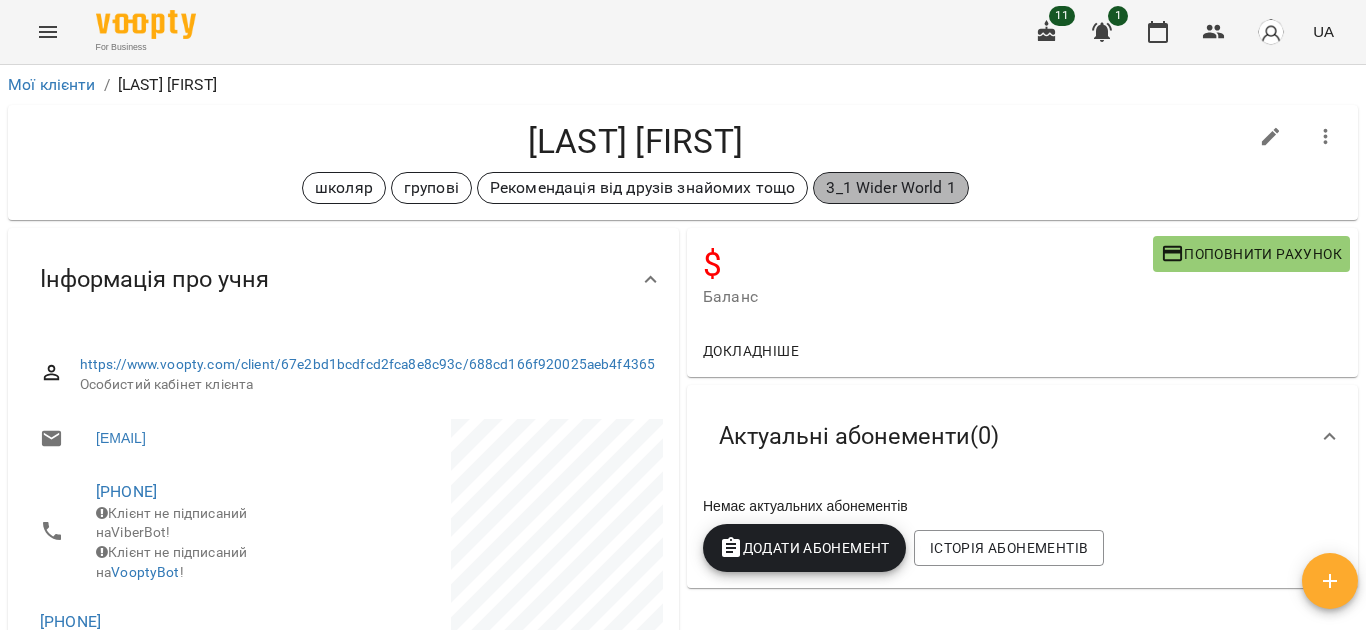 drag, startPoint x: 816, startPoint y: 189, endPoint x: 934, endPoint y: 189, distance: 118 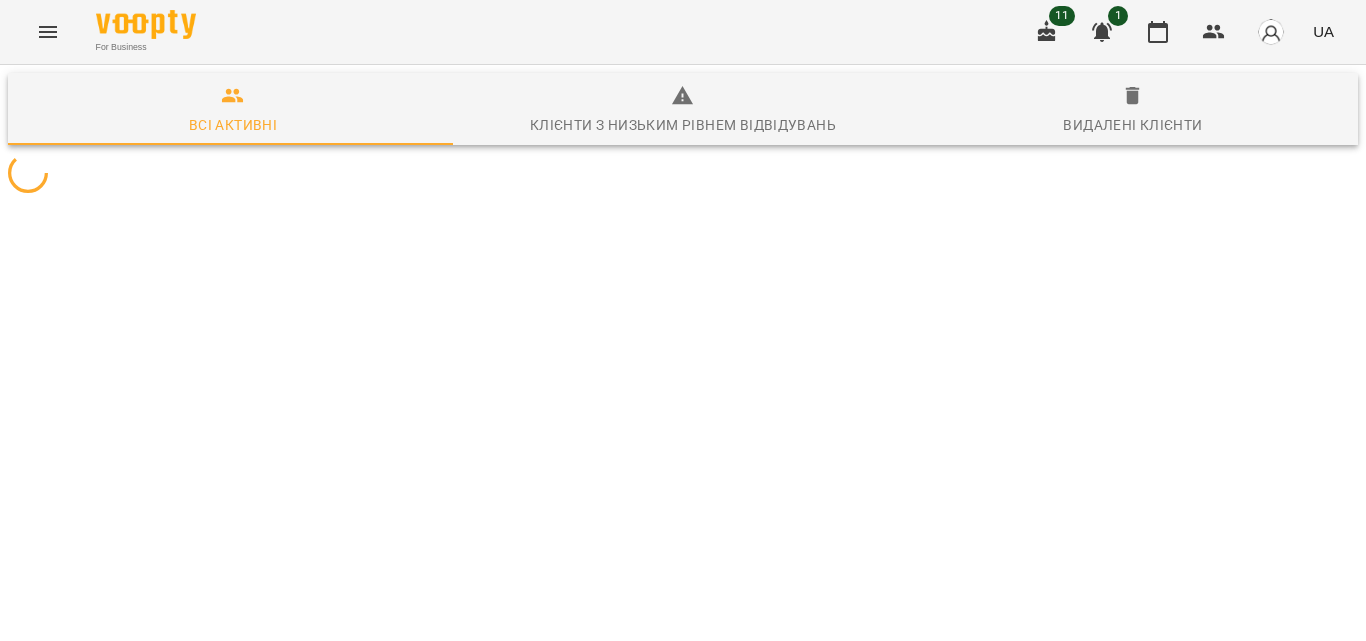 scroll, scrollTop: 0, scrollLeft: 0, axis: both 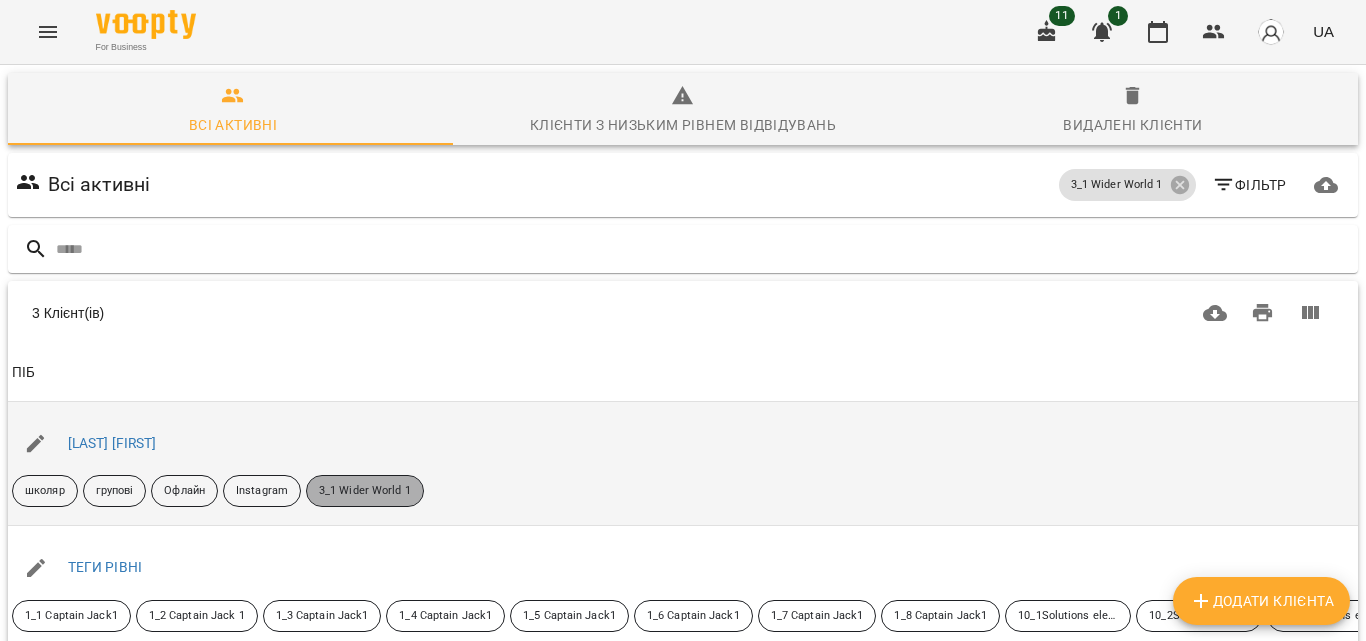 drag, startPoint x: 320, startPoint y: 491, endPoint x: 405, endPoint y: 463, distance: 89.49302 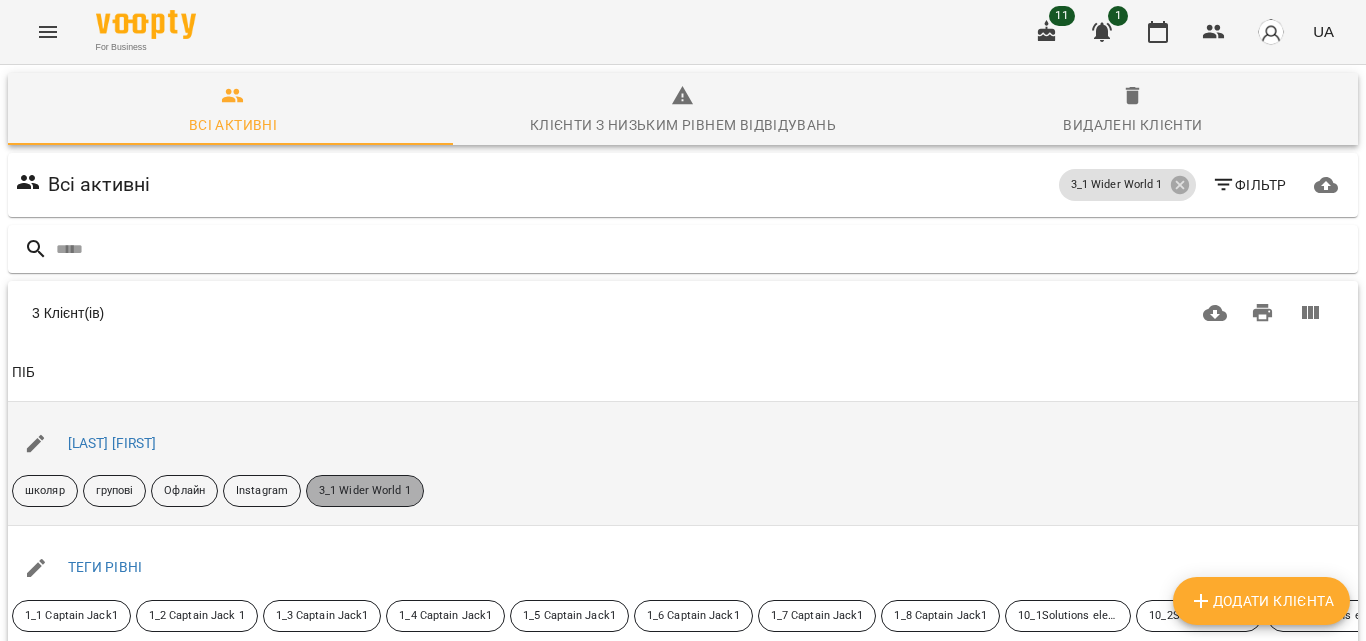 click on "3_1 Wider World 1" at bounding box center [365, 491] 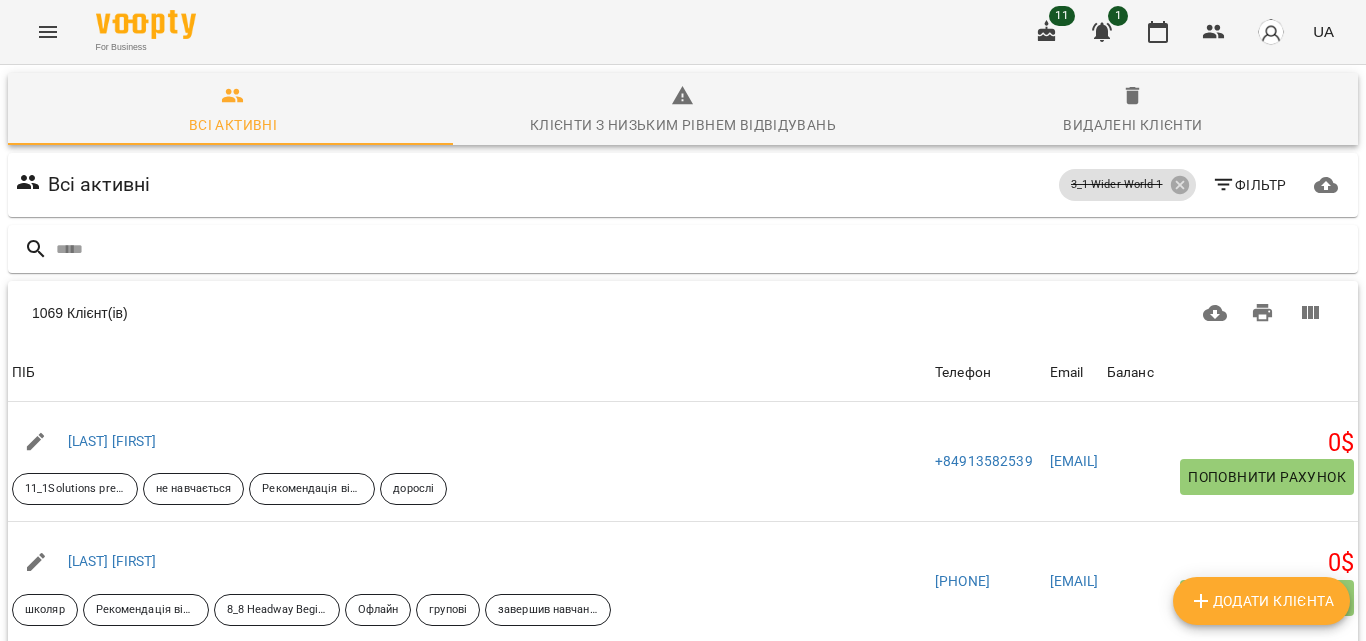 click 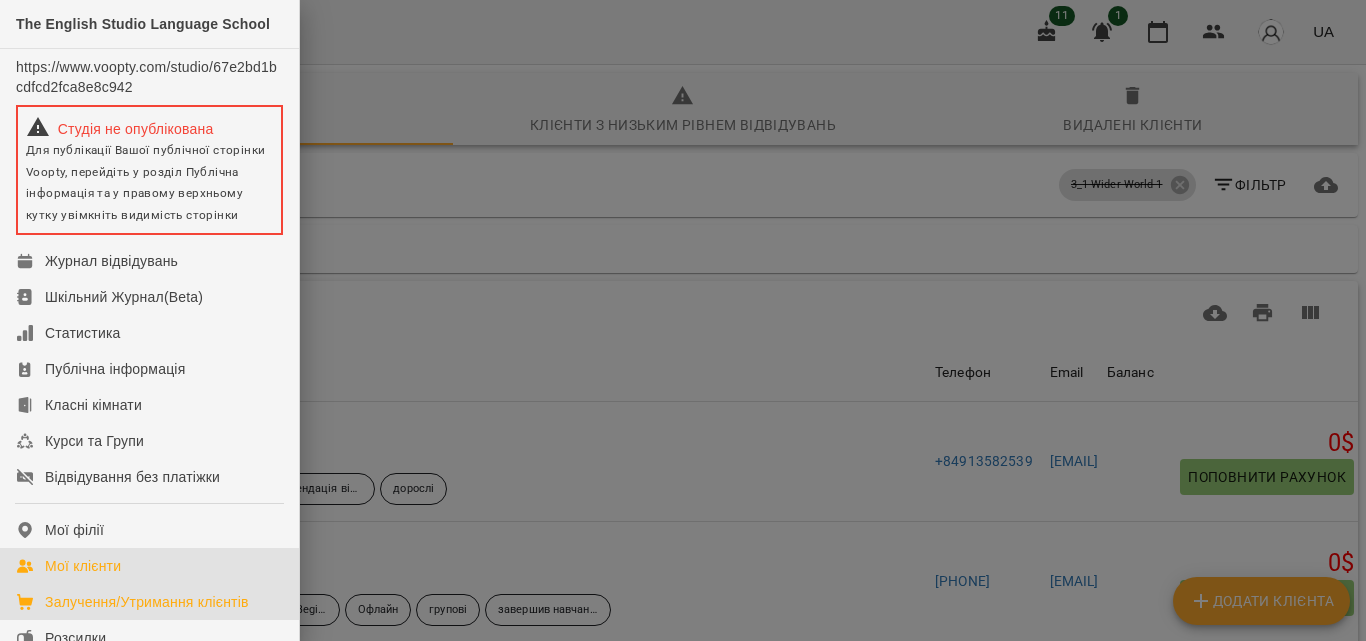 click on "Залучення/Утримання клієнтів" at bounding box center (147, 602) 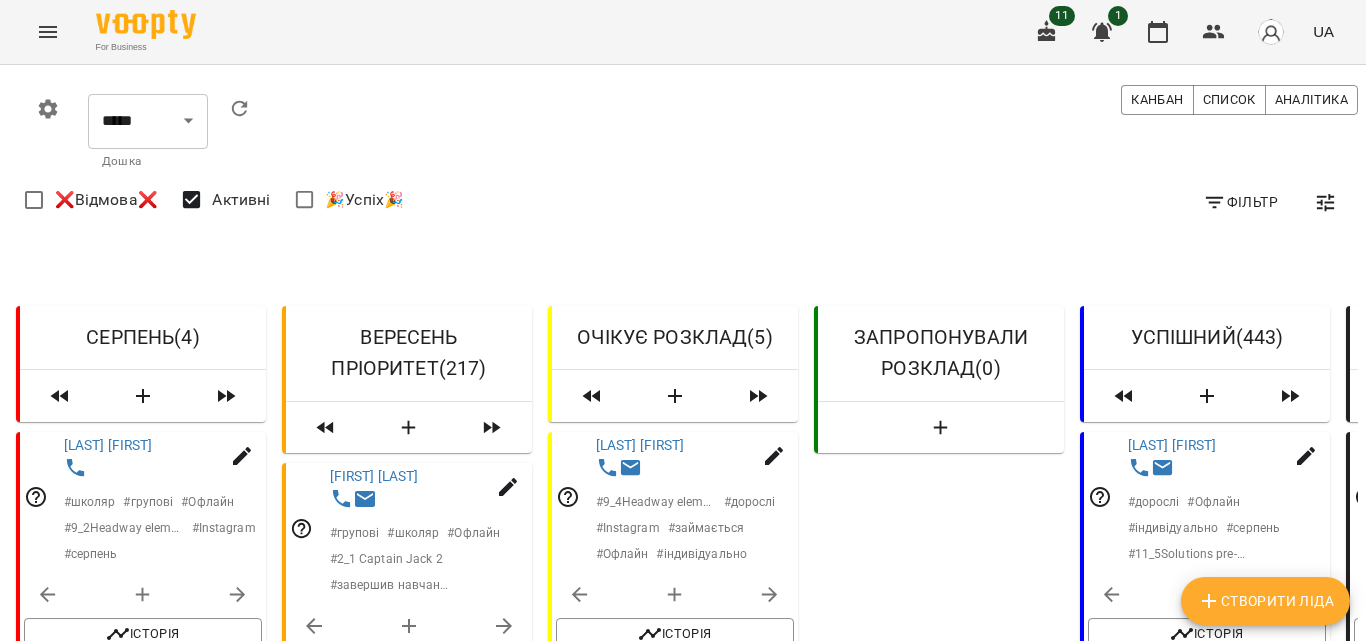 scroll, scrollTop: 540, scrollLeft: 0, axis: vertical 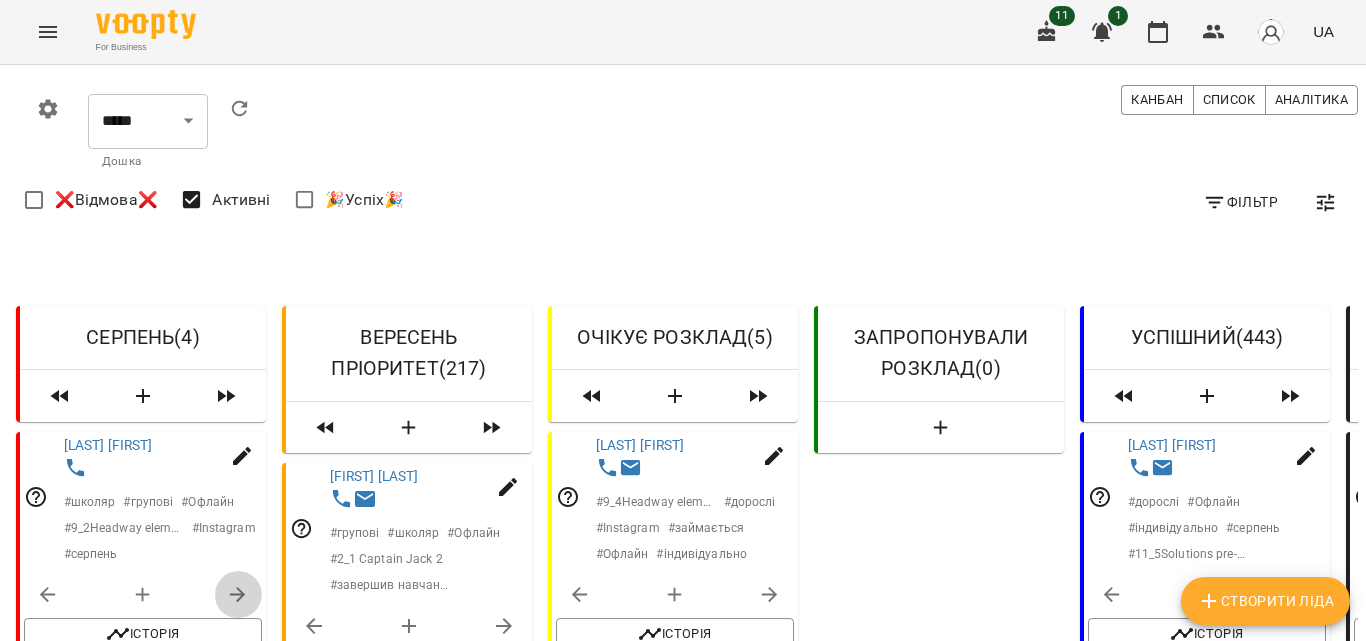 click 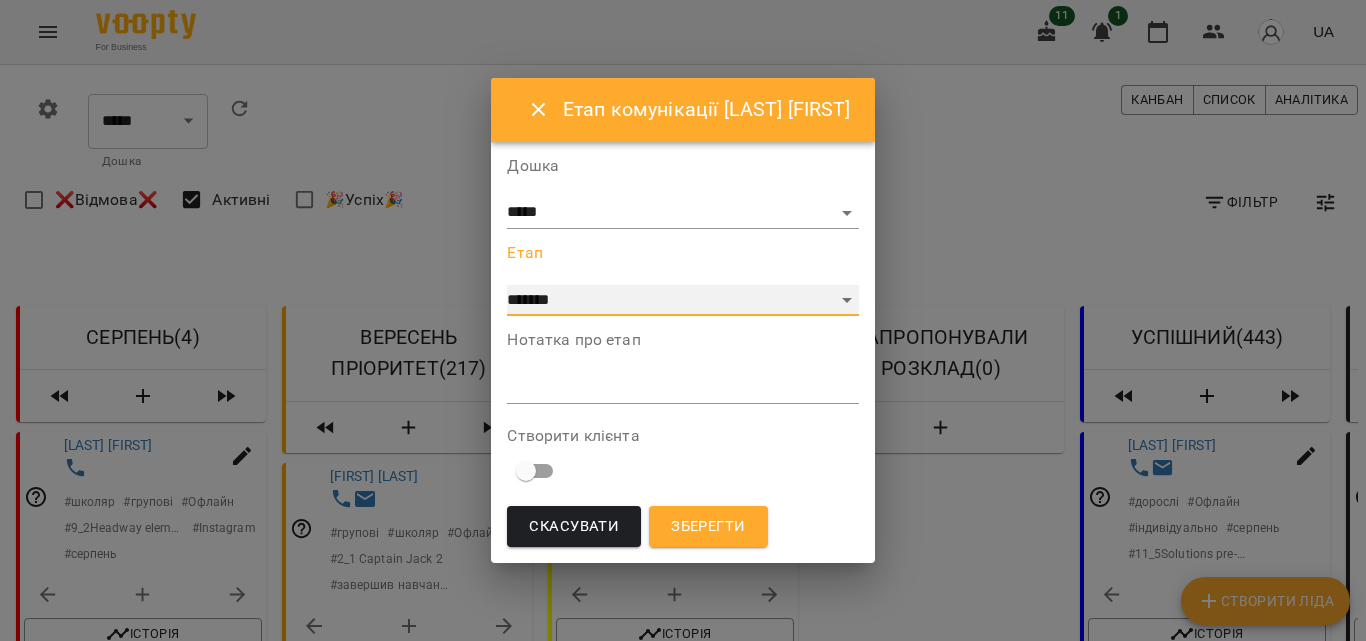 click on "**********" at bounding box center [682, 301] 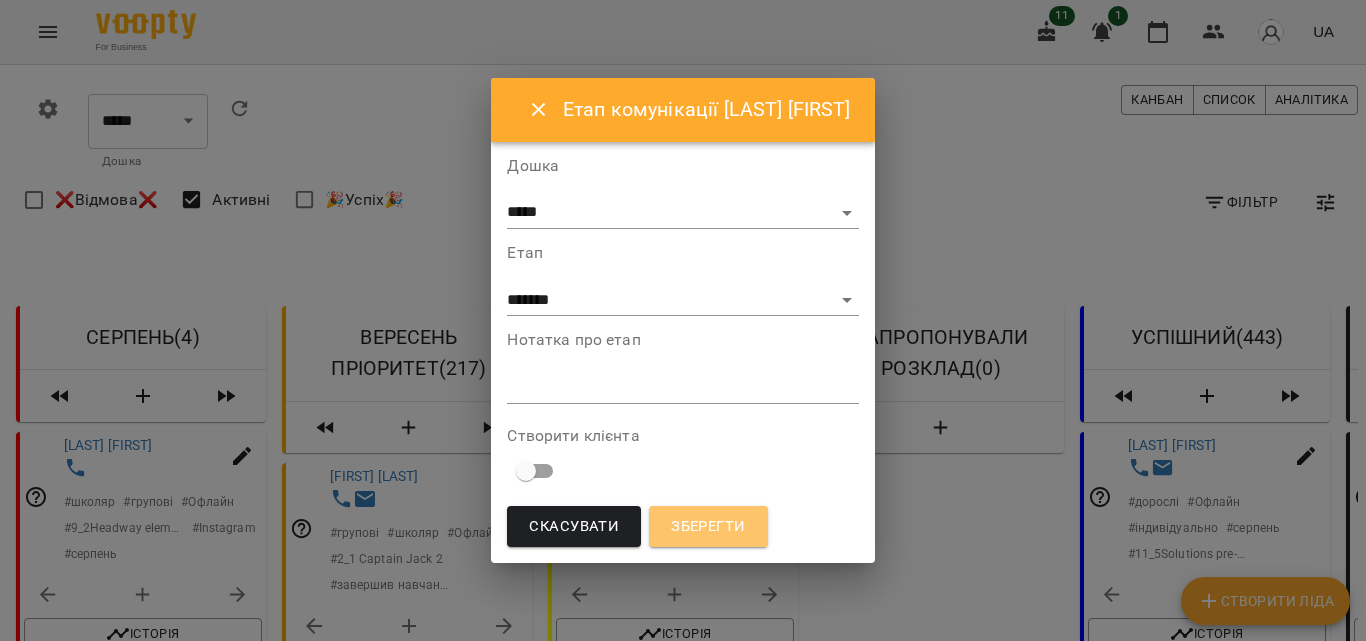 click on "Зберегти" at bounding box center (708, 527) 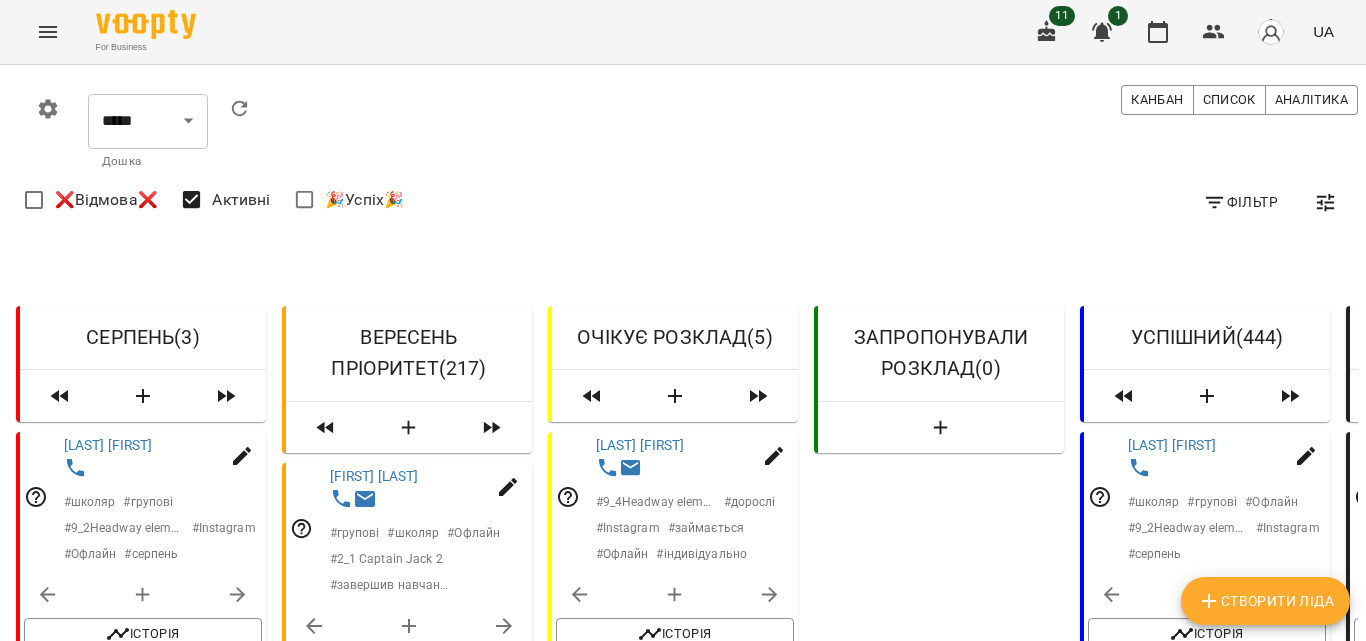 scroll, scrollTop: 648, scrollLeft: 0, axis: vertical 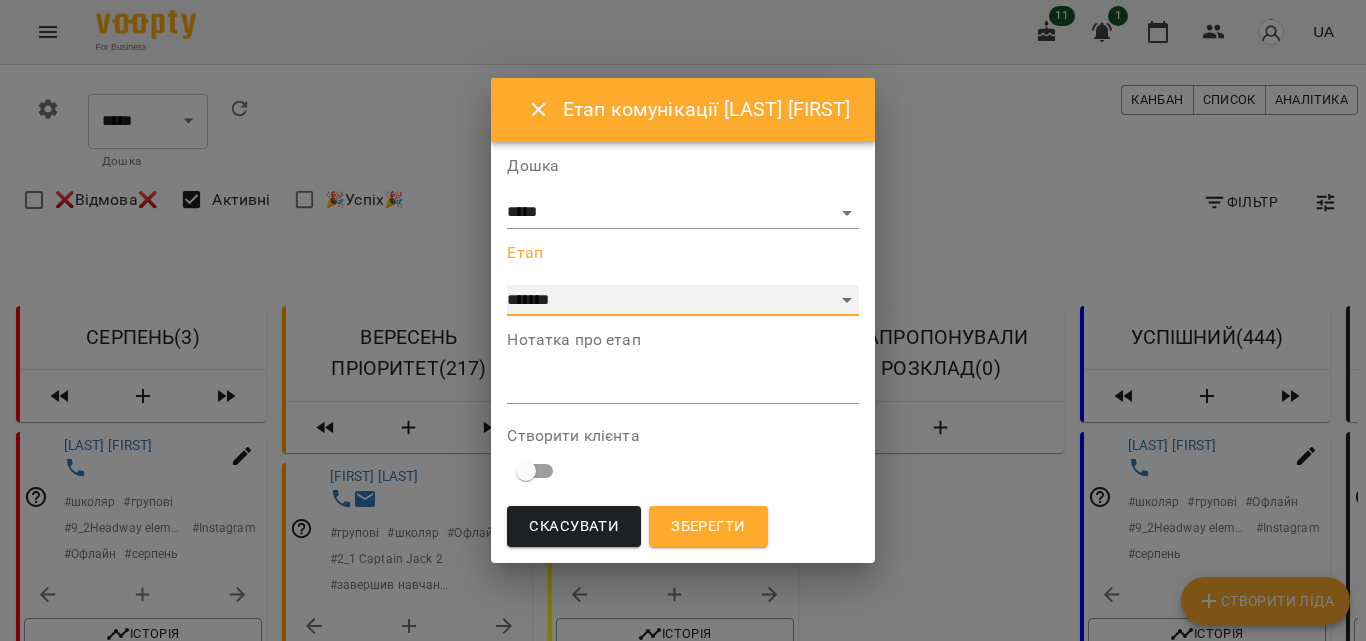 click on "**********" at bounding box center (682, 301) 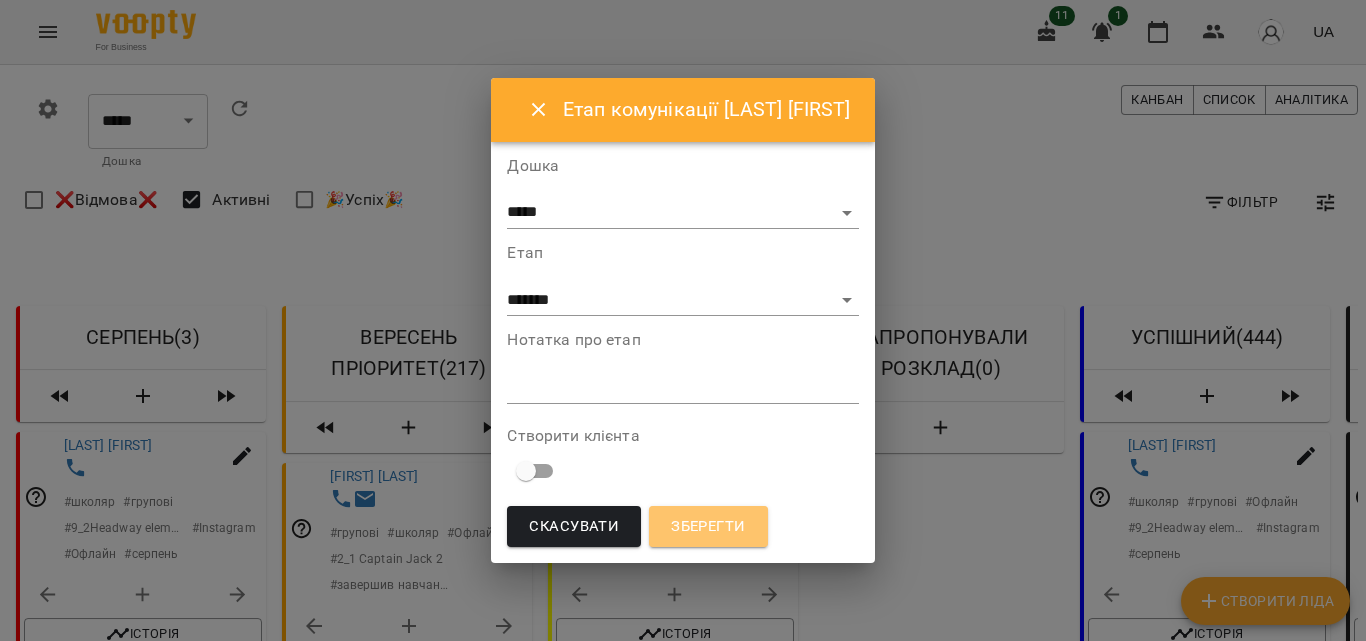 click on "Зберегти" at bounding box center [708, 527] 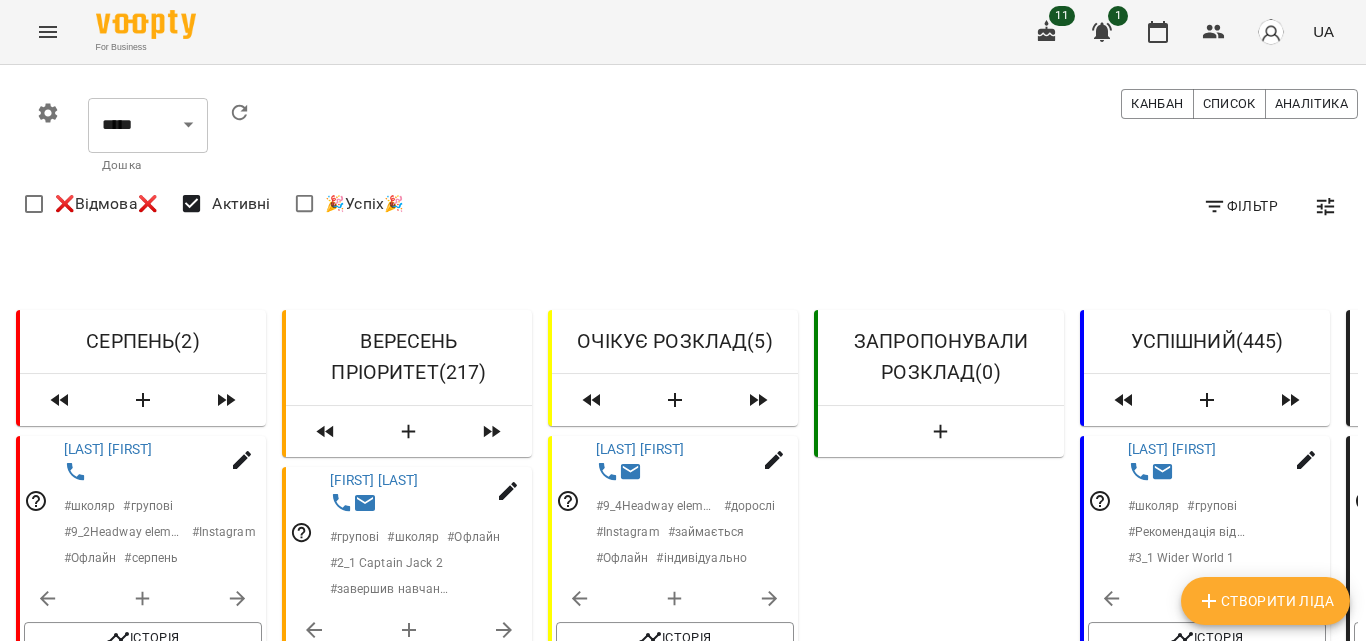 scroll, scrollTop: 585, scrollLeft: 0, axis: vertical 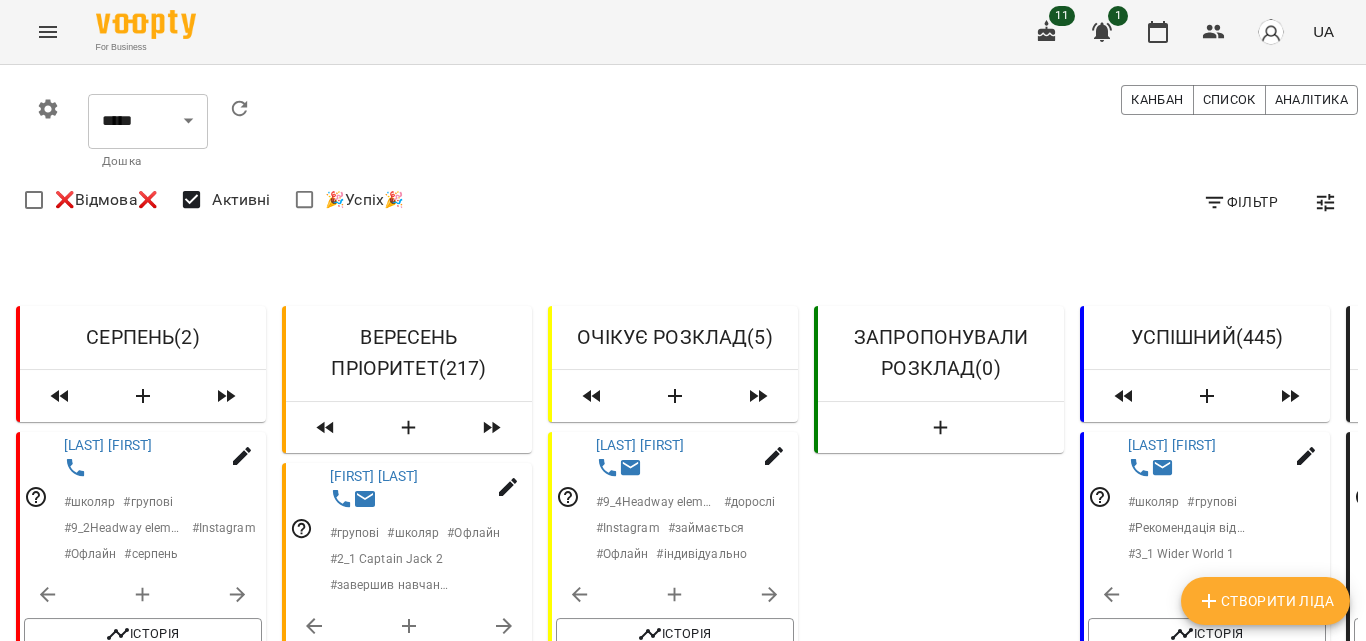 click at bounding box center [167, 796] 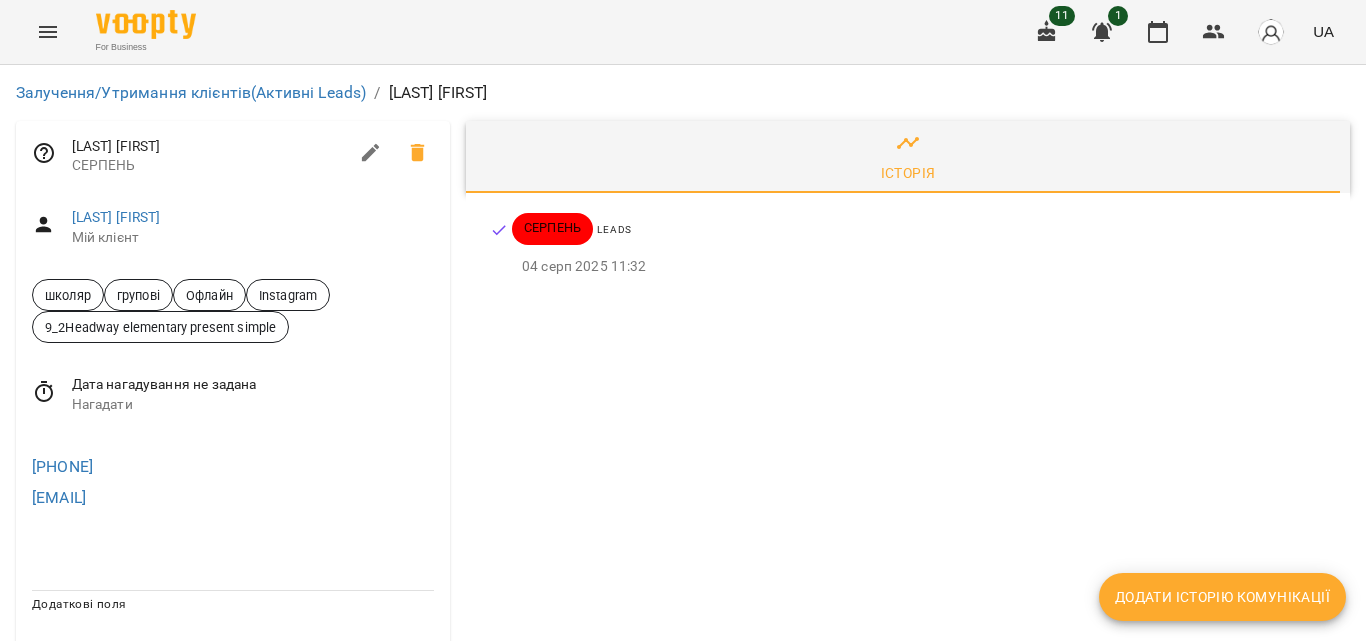 scroll, scrollTop: 30, scrollLeft: 0, axis: vertical 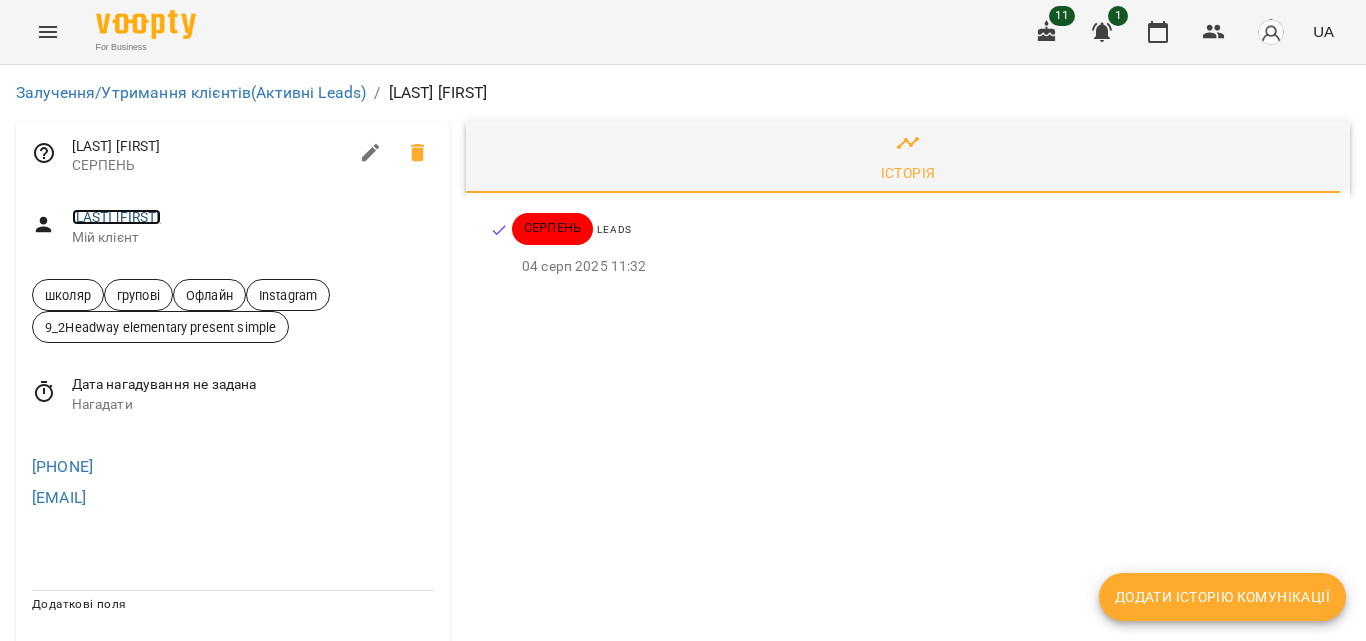 click on "[LAST] [FIRST]" at bounding box center (116, 217) 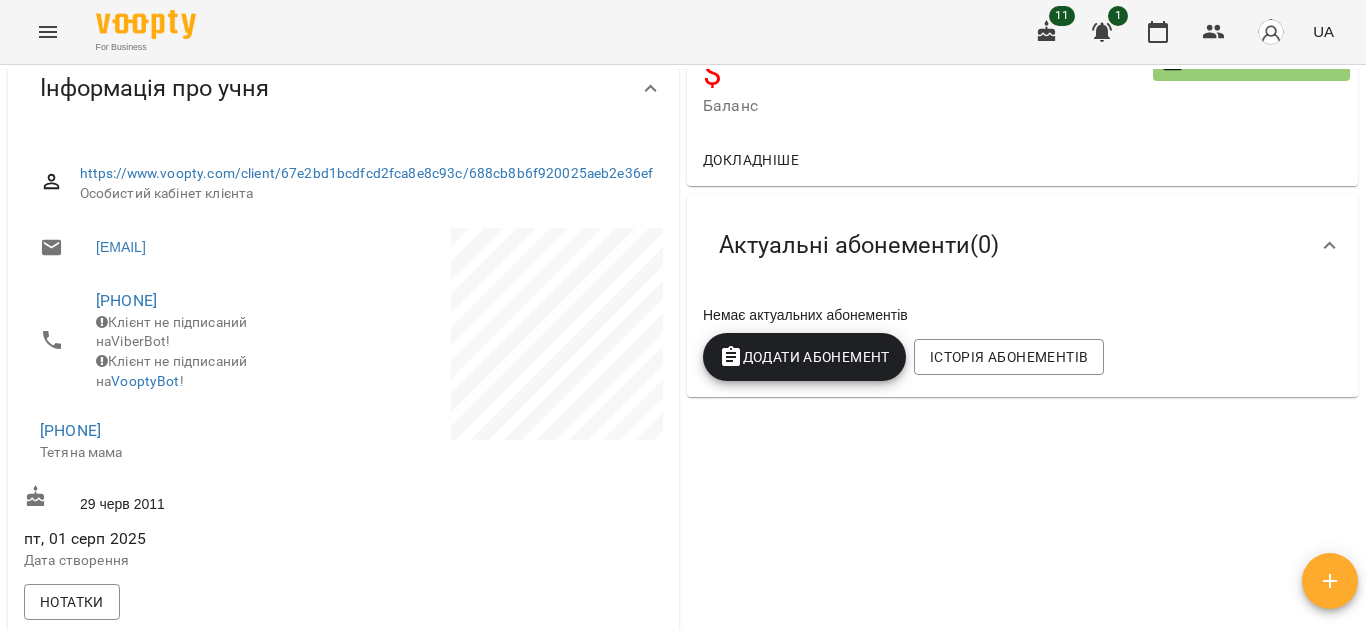 scroll, scrollTop: 292, scrollLeft: 0, axis: vertical 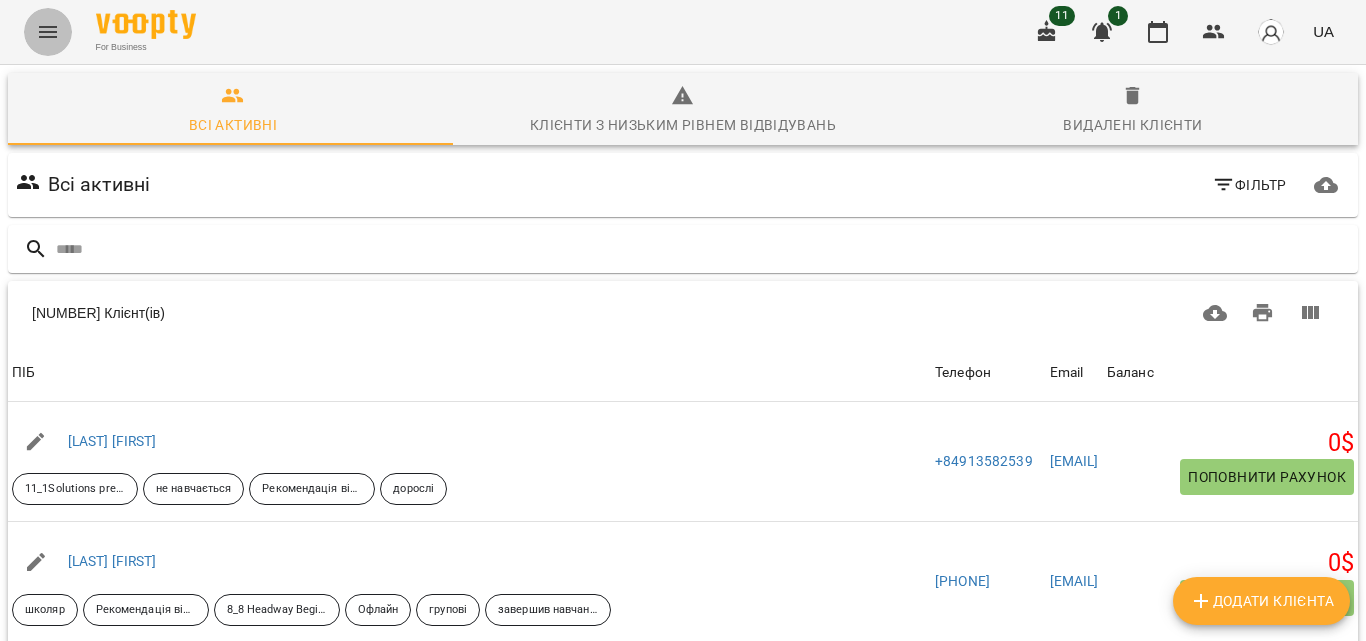 click 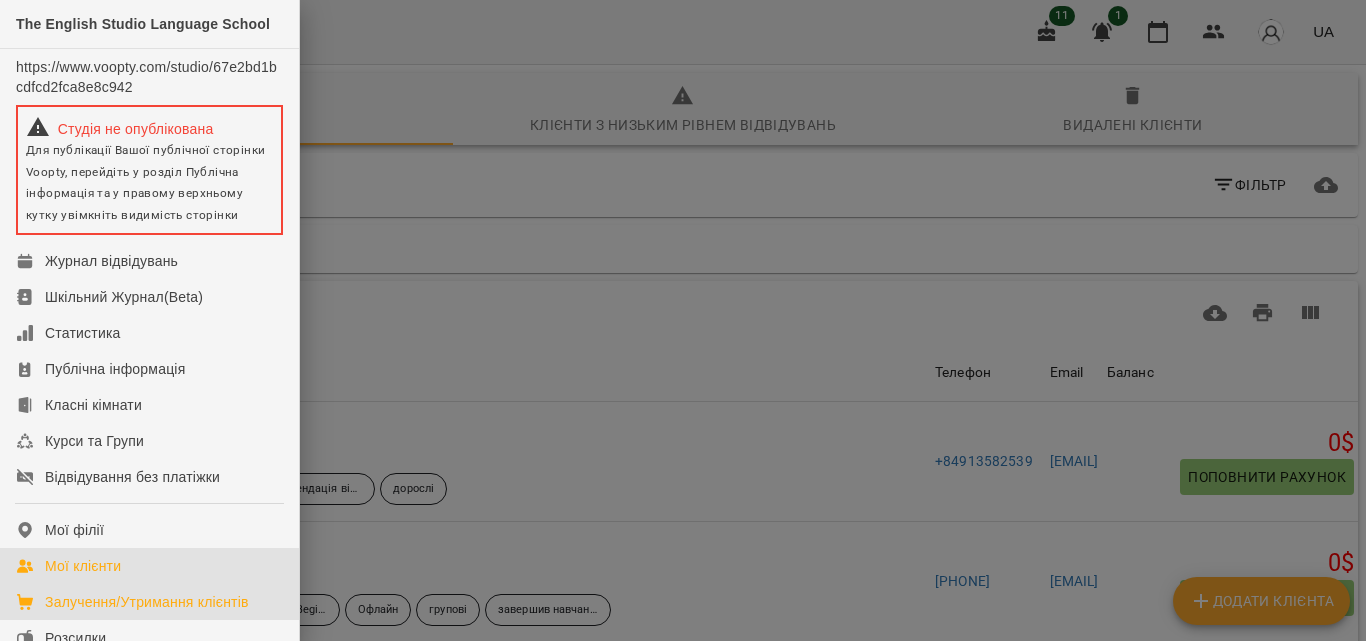 click on "Залучення/Утримання клієнтів" at bounding box center [147, 602] 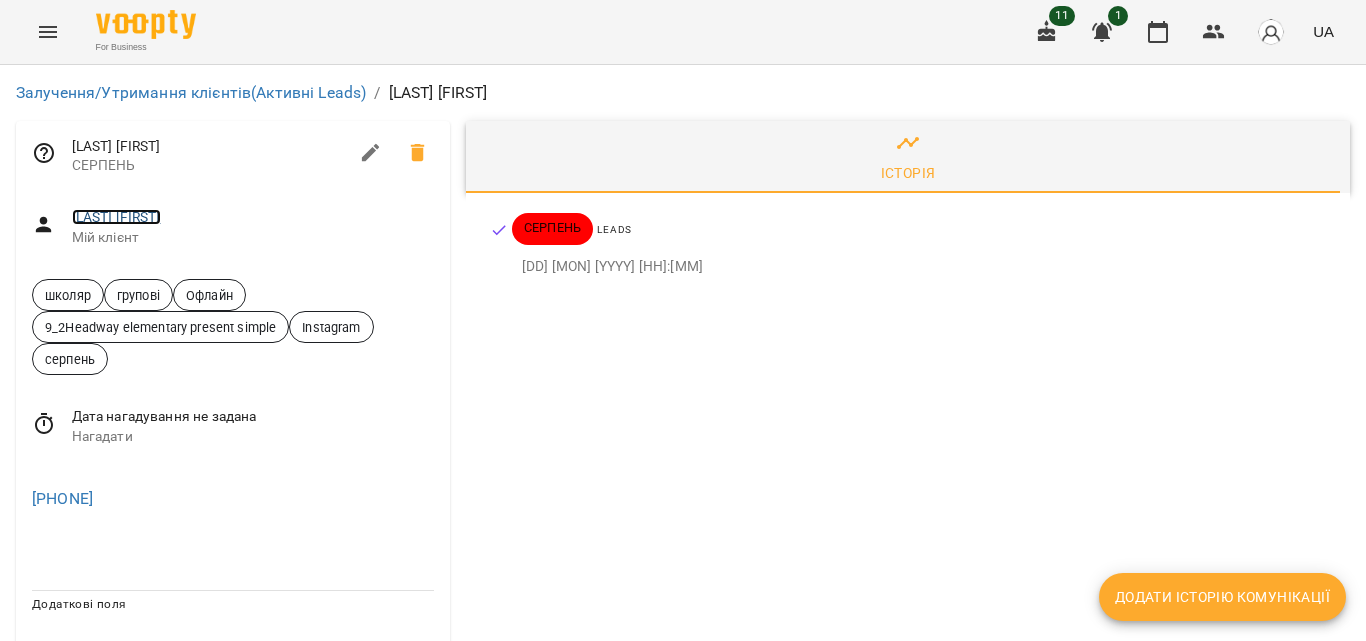 click on "[LAST] [FIRST]" at bounding box center [116, 217] 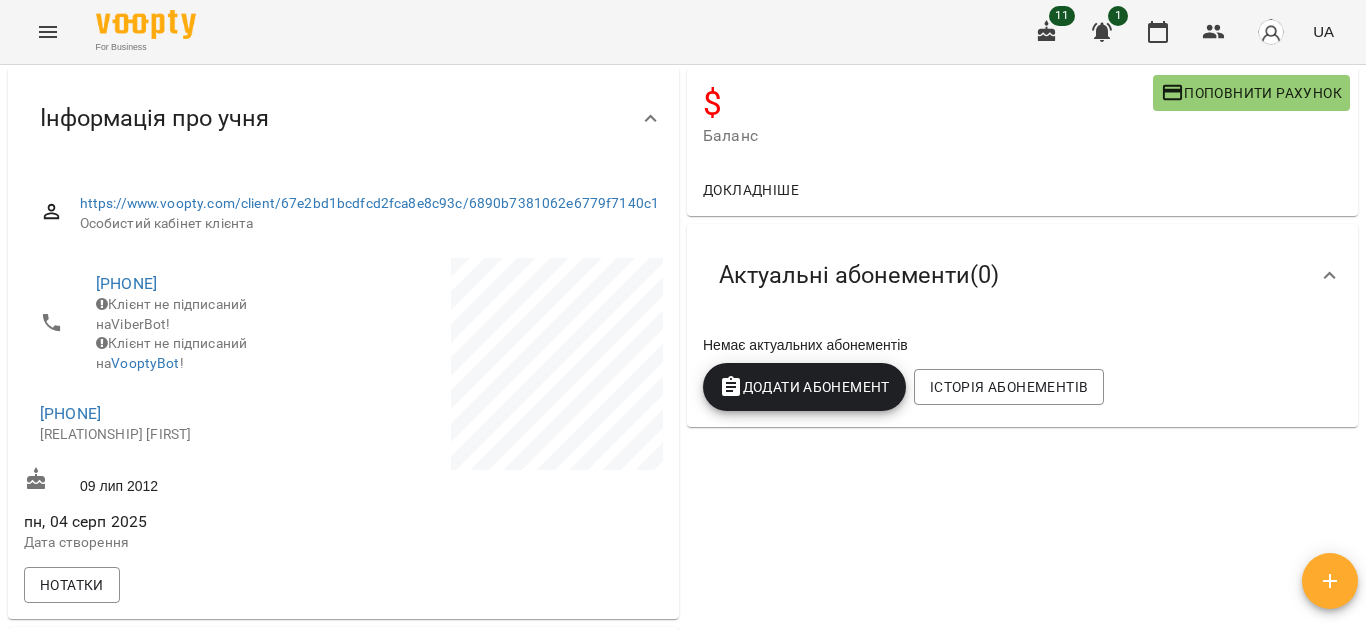 scroll, scrollTop: 4, scrollLeft: 0, axis: vertical 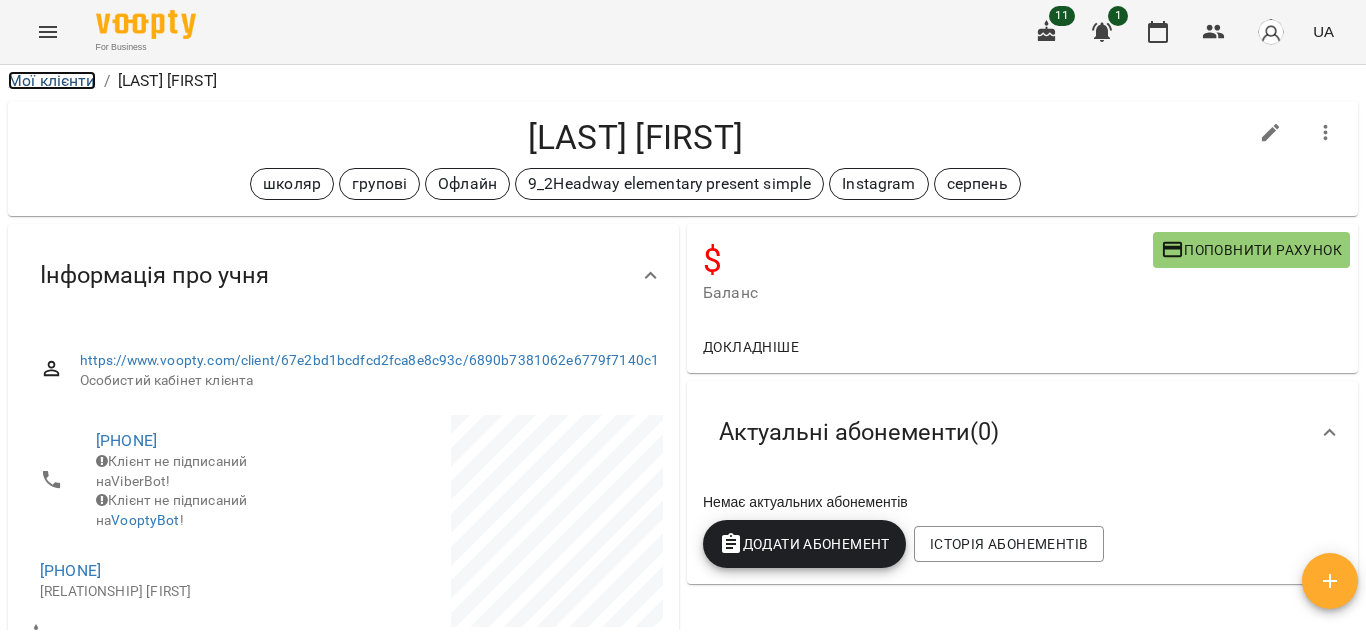 click on "Мої клієнти" at bounding box center [52, 80] 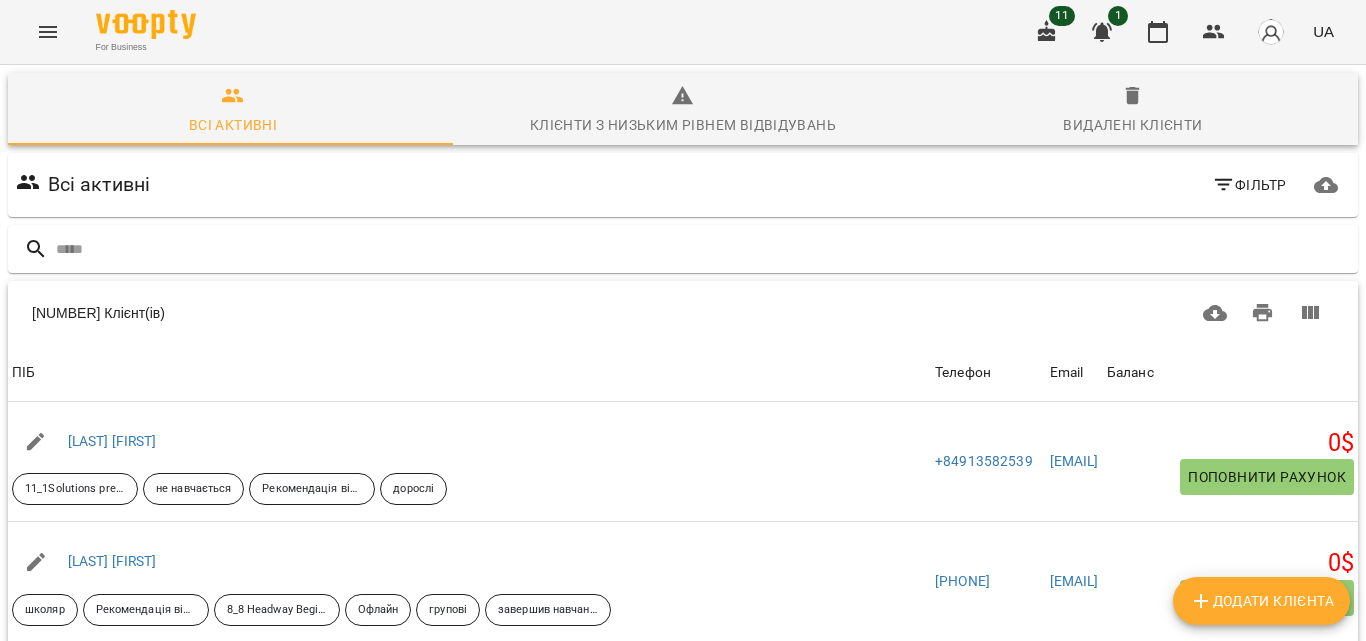 click 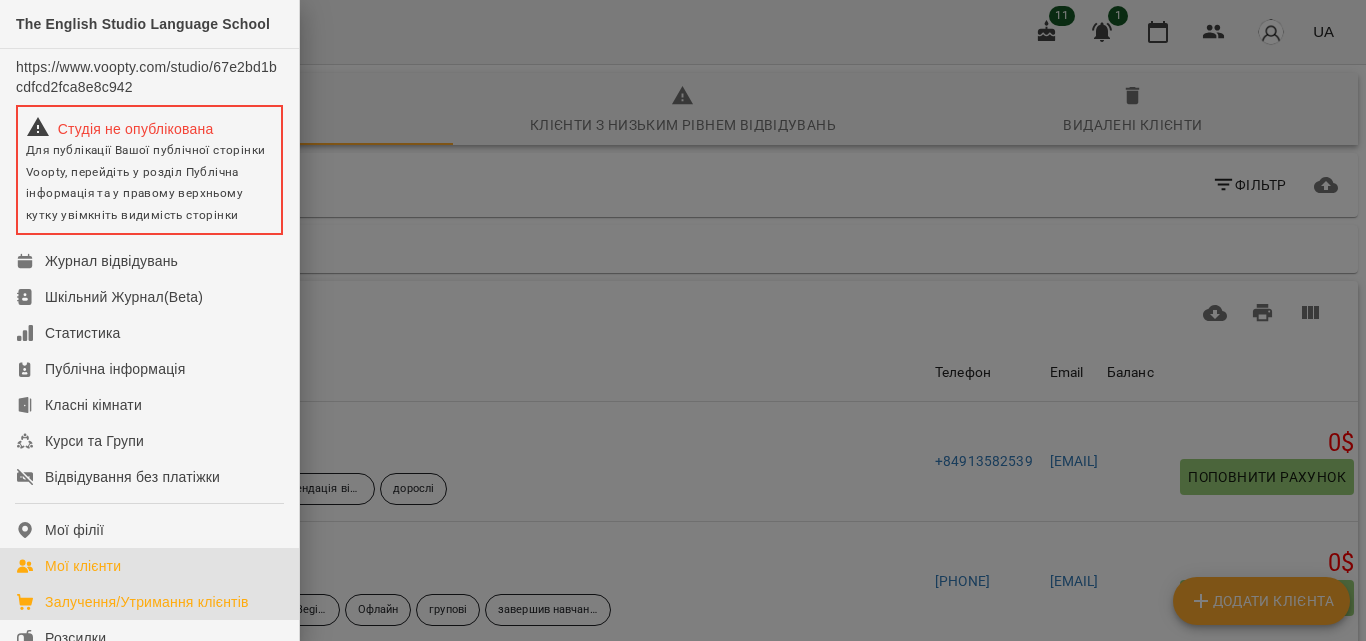 click on "Залучення/Утримання клієнтів" at bounding box center [147, 602] 